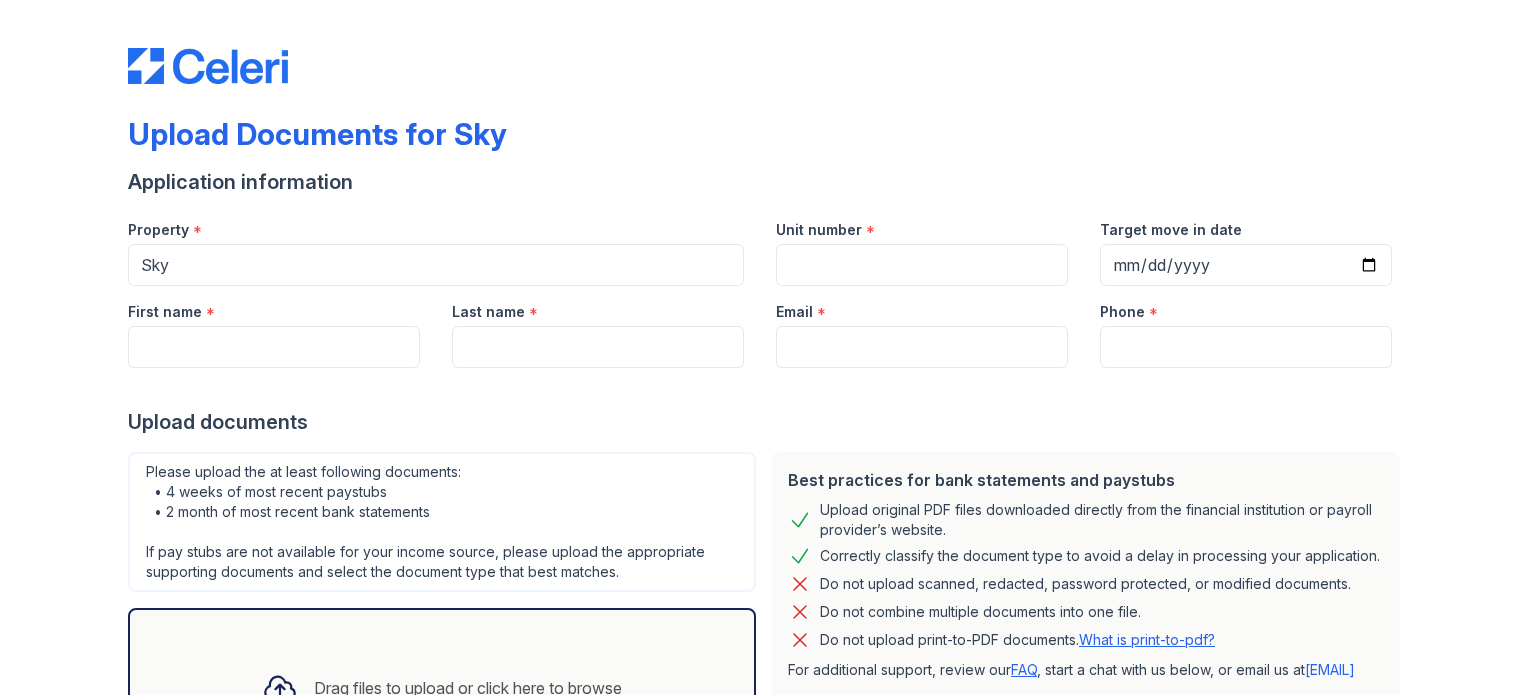 scroll, scrollTop: 0, scrollLeft: 0, axis: both 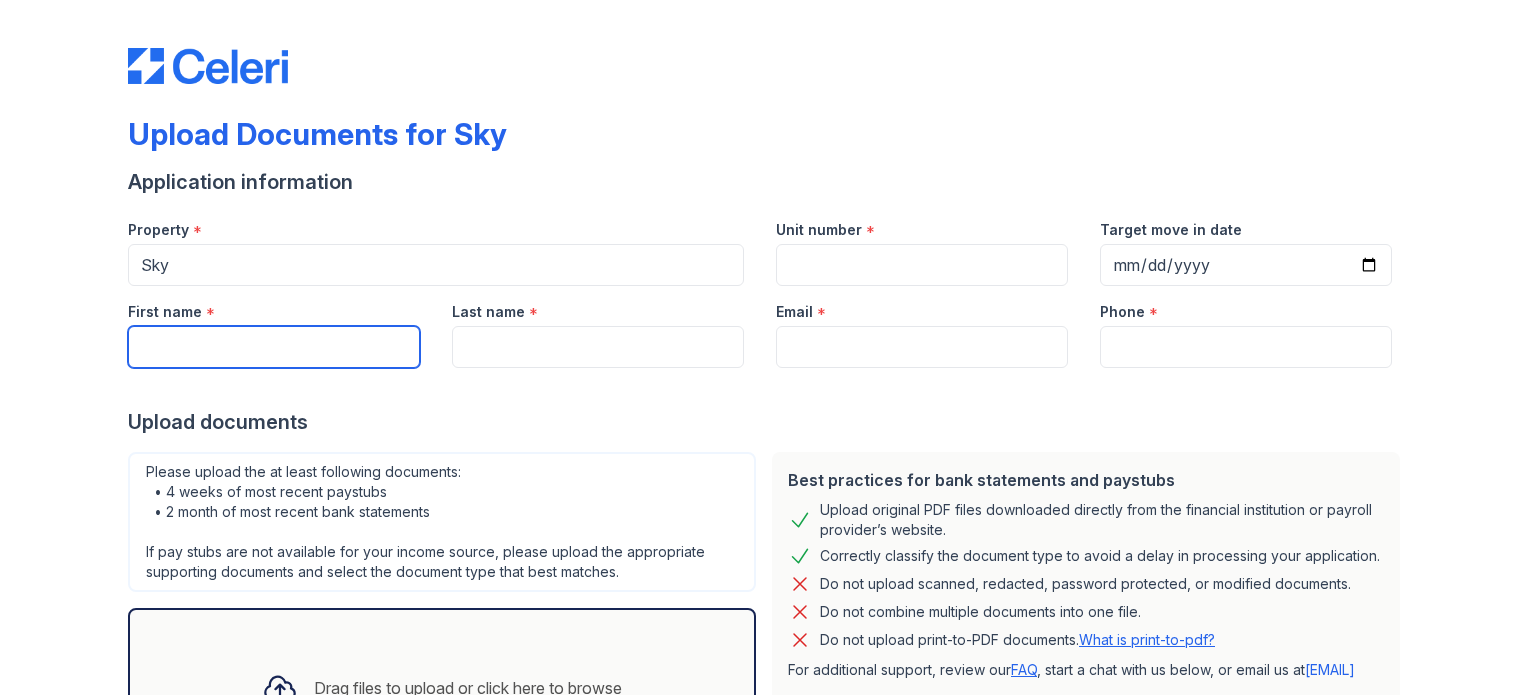 click on "First name" at bounding box center (274, 347) 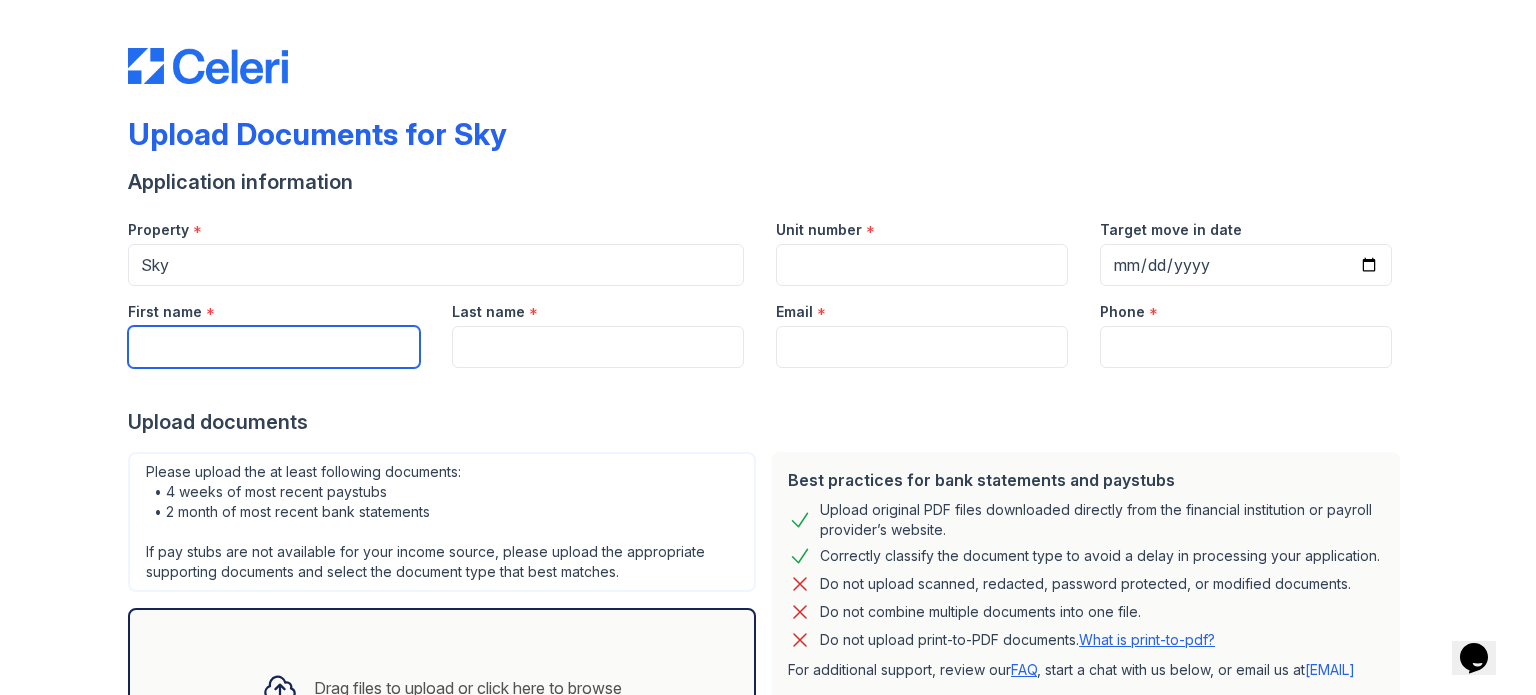 scroll, scrollTop: 0, scrollLeft: 0, axis: both 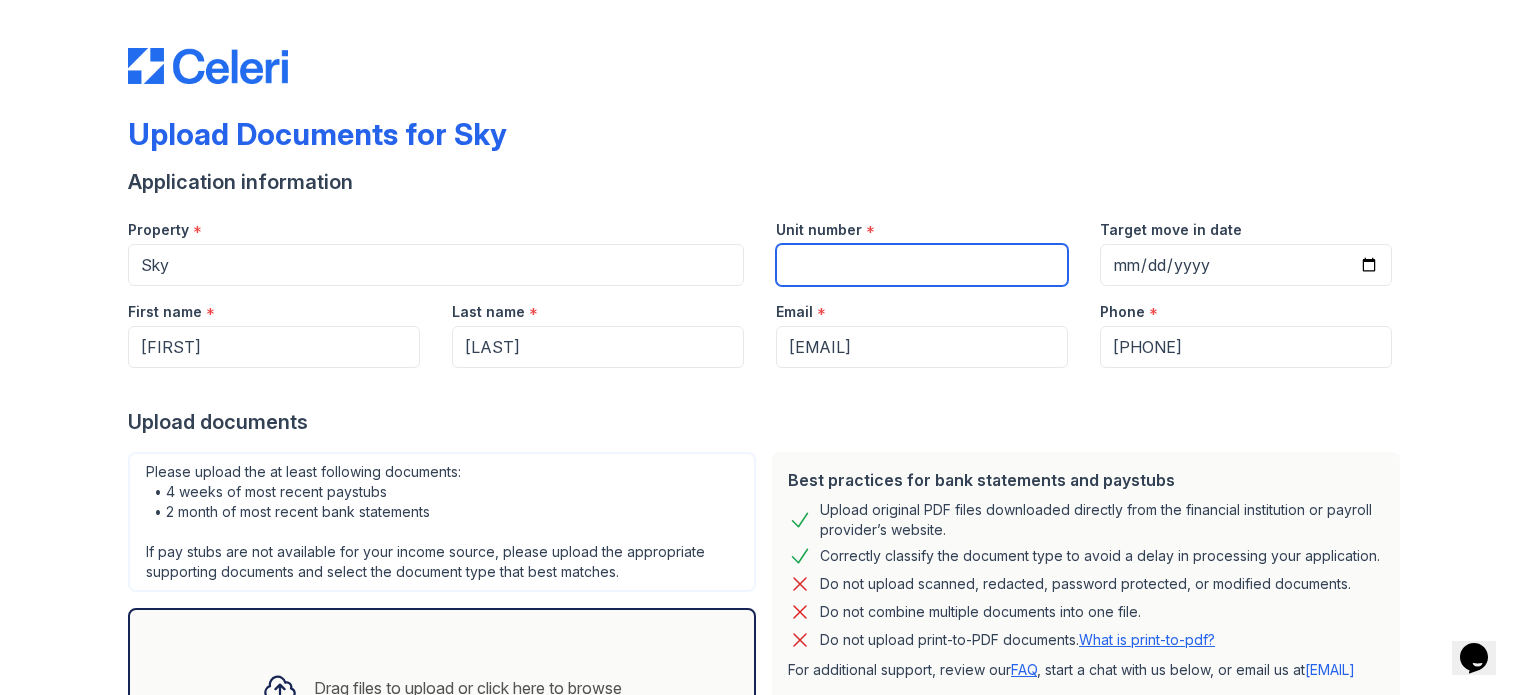 click on "Unit number" at bounding box center (922, 265) 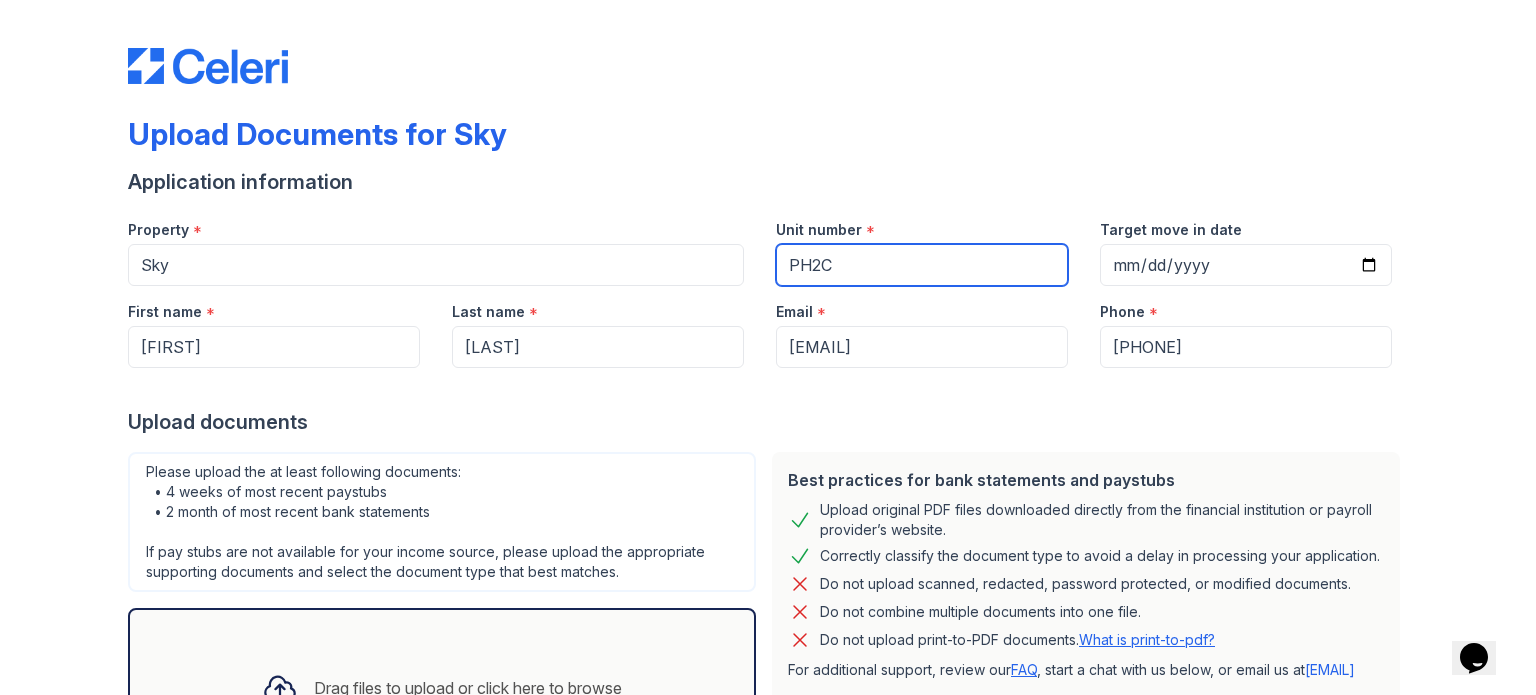 type on "PH2C" 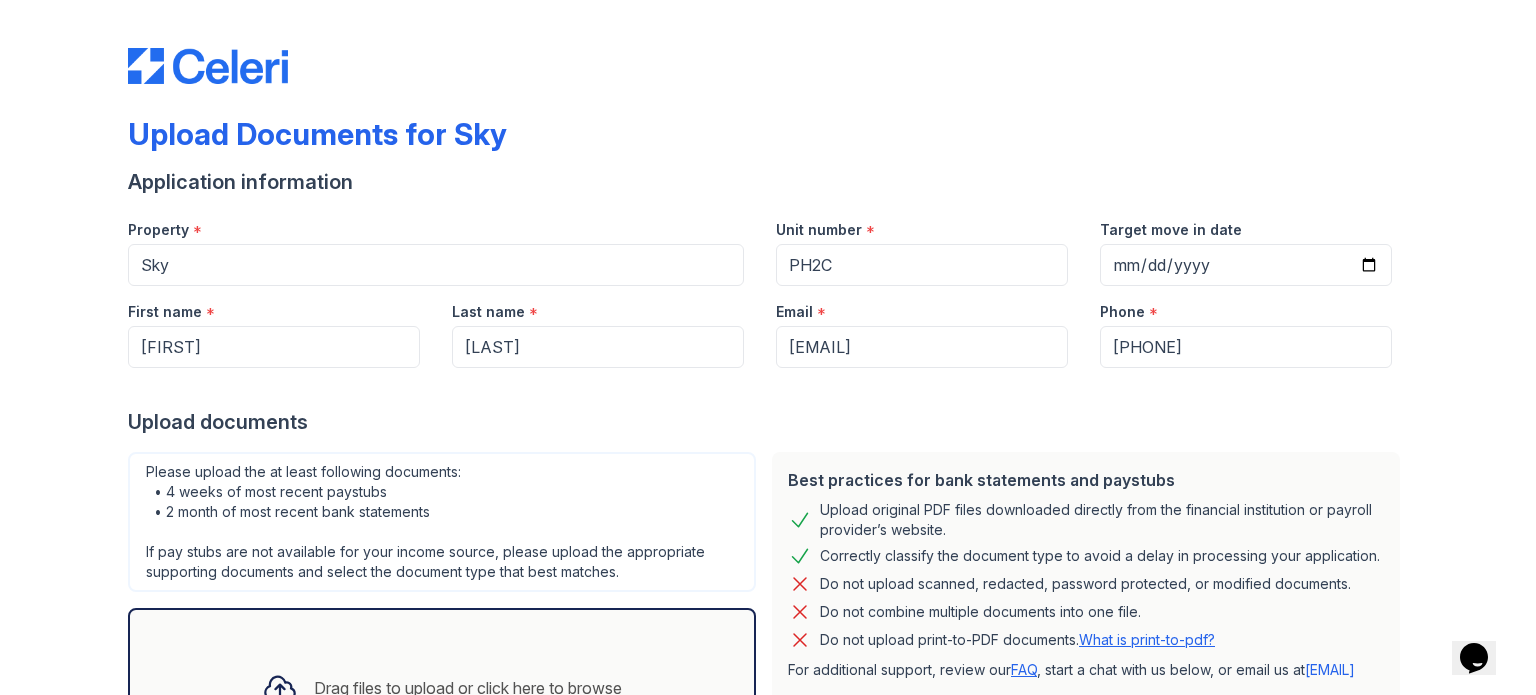 click on "Application information" at bounding box center (768, 182) 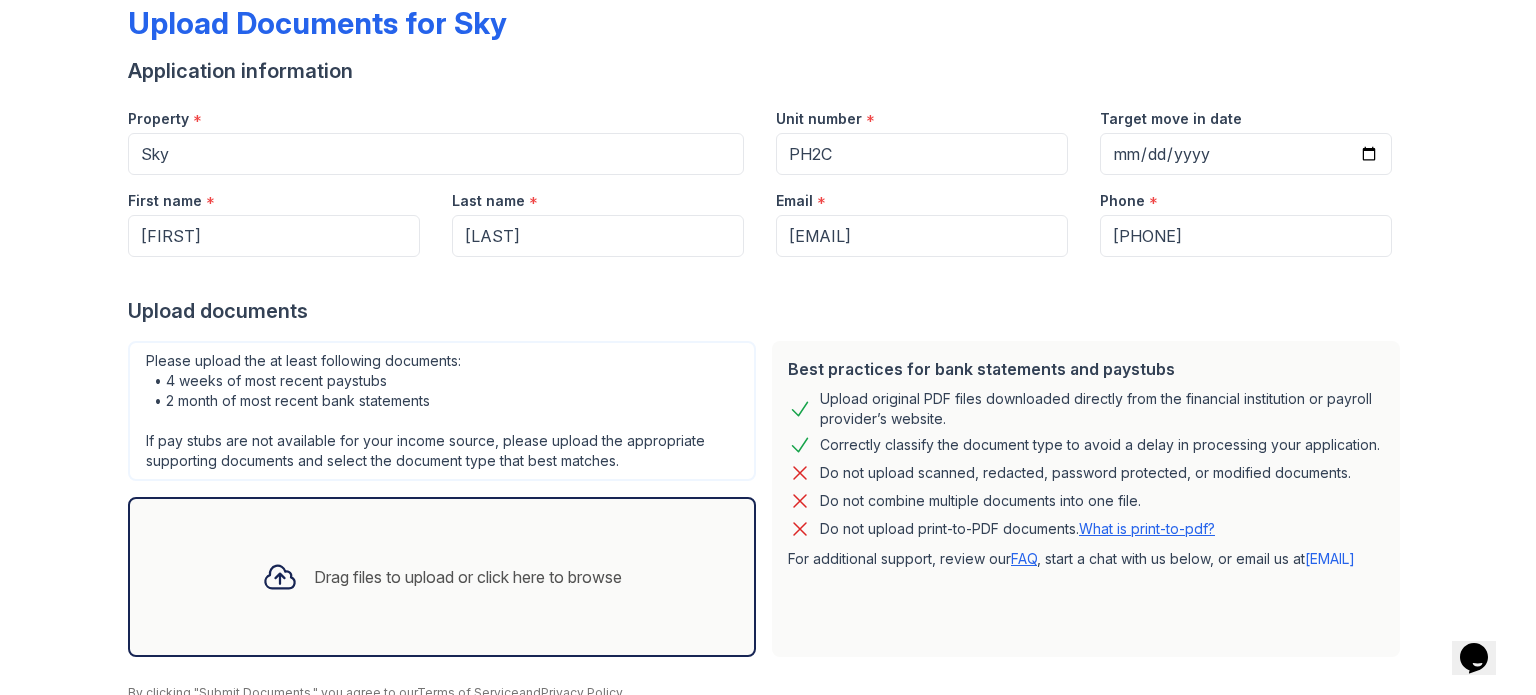 scroll, scrollTop: 195, scrollLeft: 0, axis: vertical 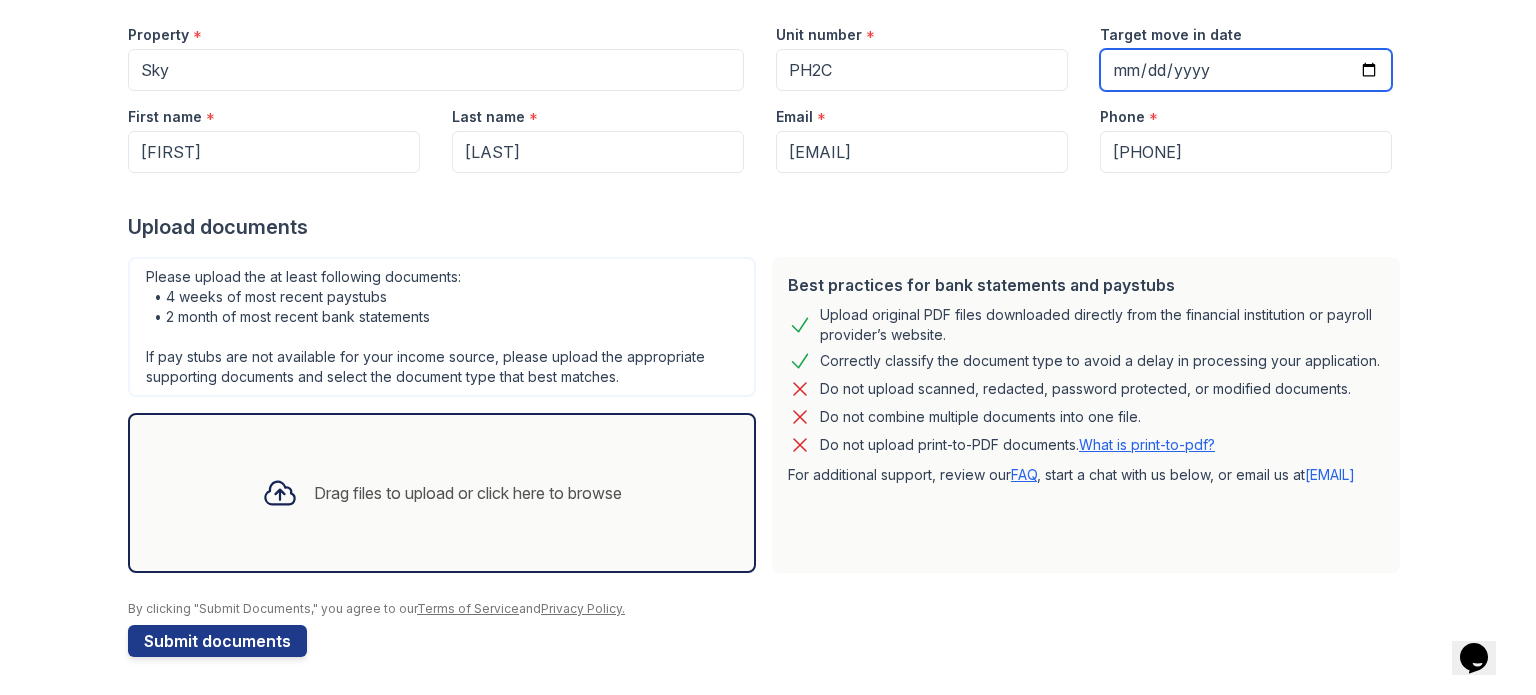 click on "[DATE]" at bounding box center [1246, 70] 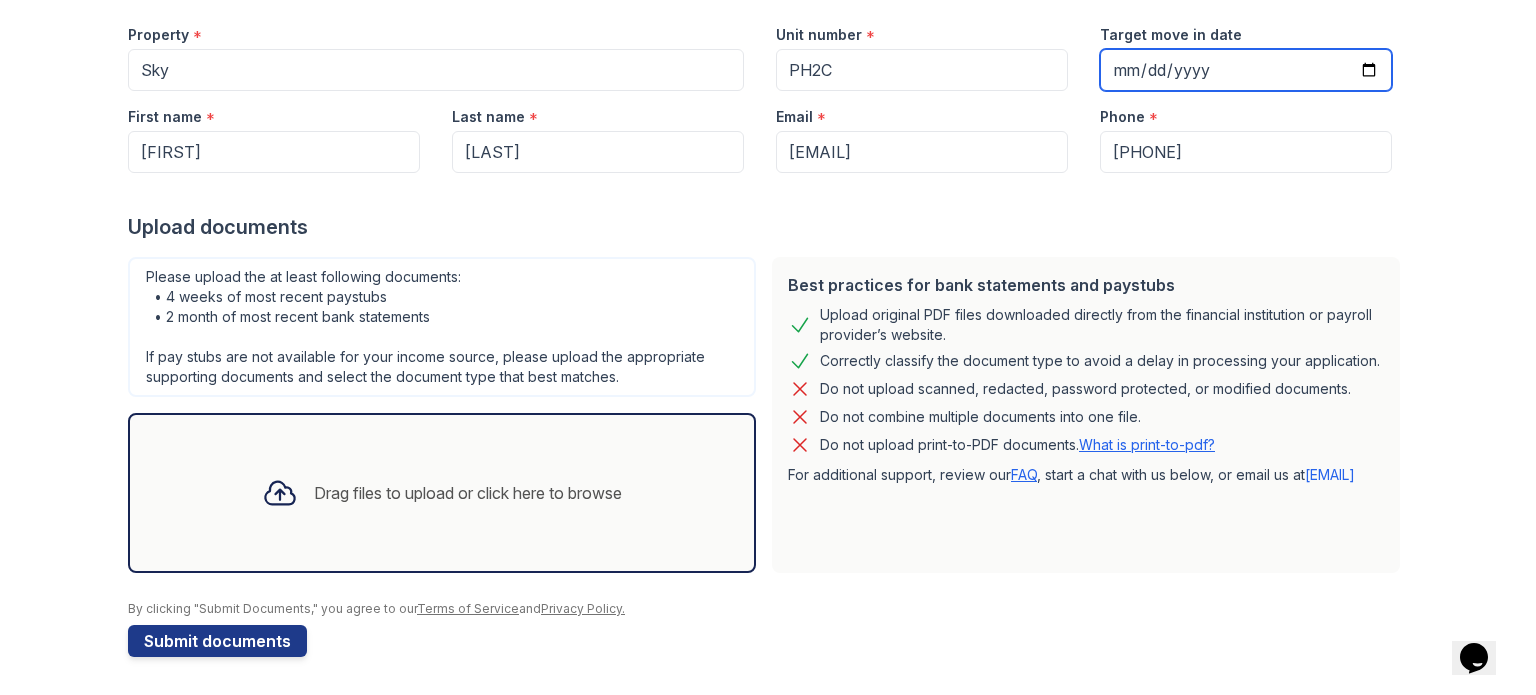 click on "[DATE]" at bounding box center [1246, 70] 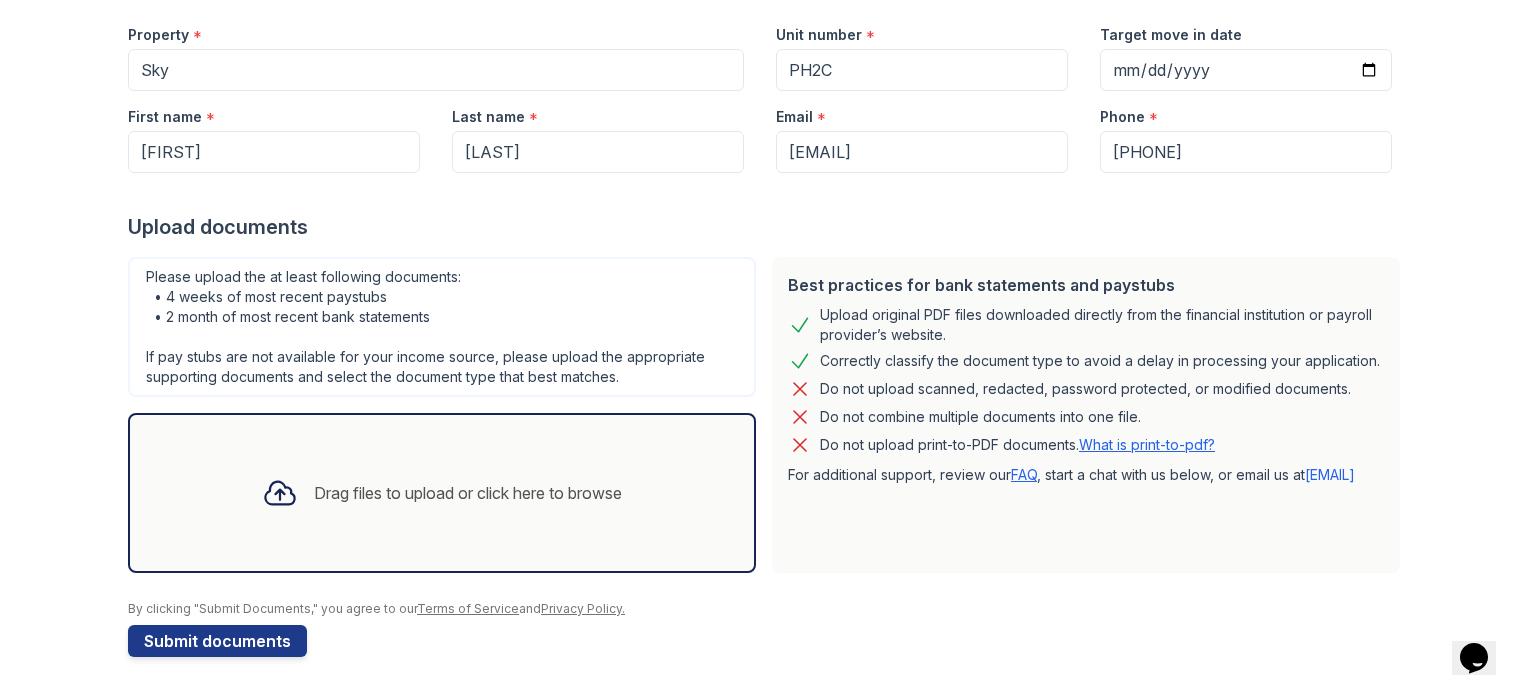 click on "Application information
Property
*
Sky
Unit number
*
PH2C
Target move in date
[DATE]
First name
*
[FIRST]
Last name
*
[LAST]
Email
*
[EMAIL]
Phone
*
[PHONE]
Upload documents
Best practices for bank statements and paystubs
Upload original PDF files downloaded directly from the financial institution or payroll provider’s website.
Correctly classify the document type to avoid a delay in processing your application.
Do not upload scanned, redacted, password protected, or modified documents.
Do not combine multiple documents into one file.
Do not upload print-to-PDF documents.
What is print-to-pdf?
For additional support, review our
FAQ ,
start a chat with us below, or email us at
[EMAIL]" at bounding box center (768, 315) 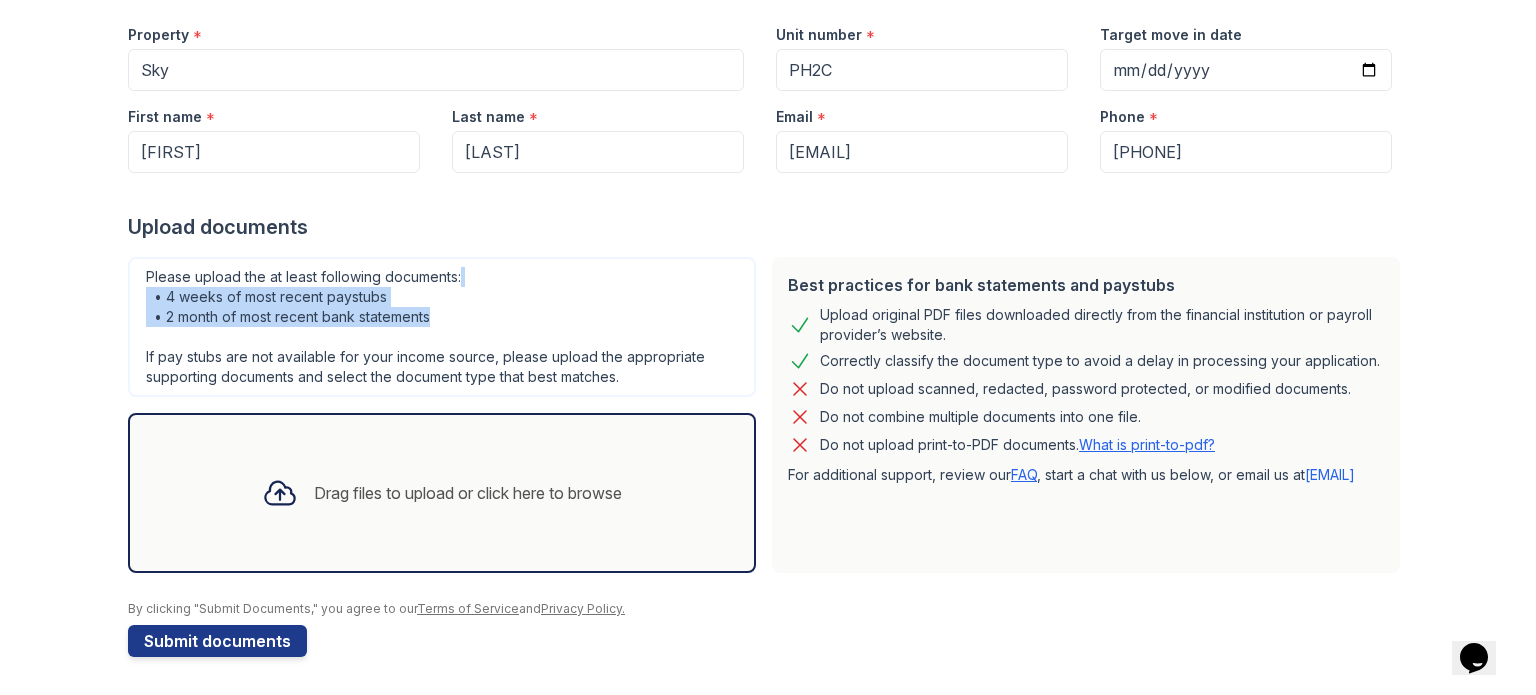 drag, startPoint x: 481, startPoint y: 269, endPoint x: 505, endPoint y: 311, distance: 48.373547 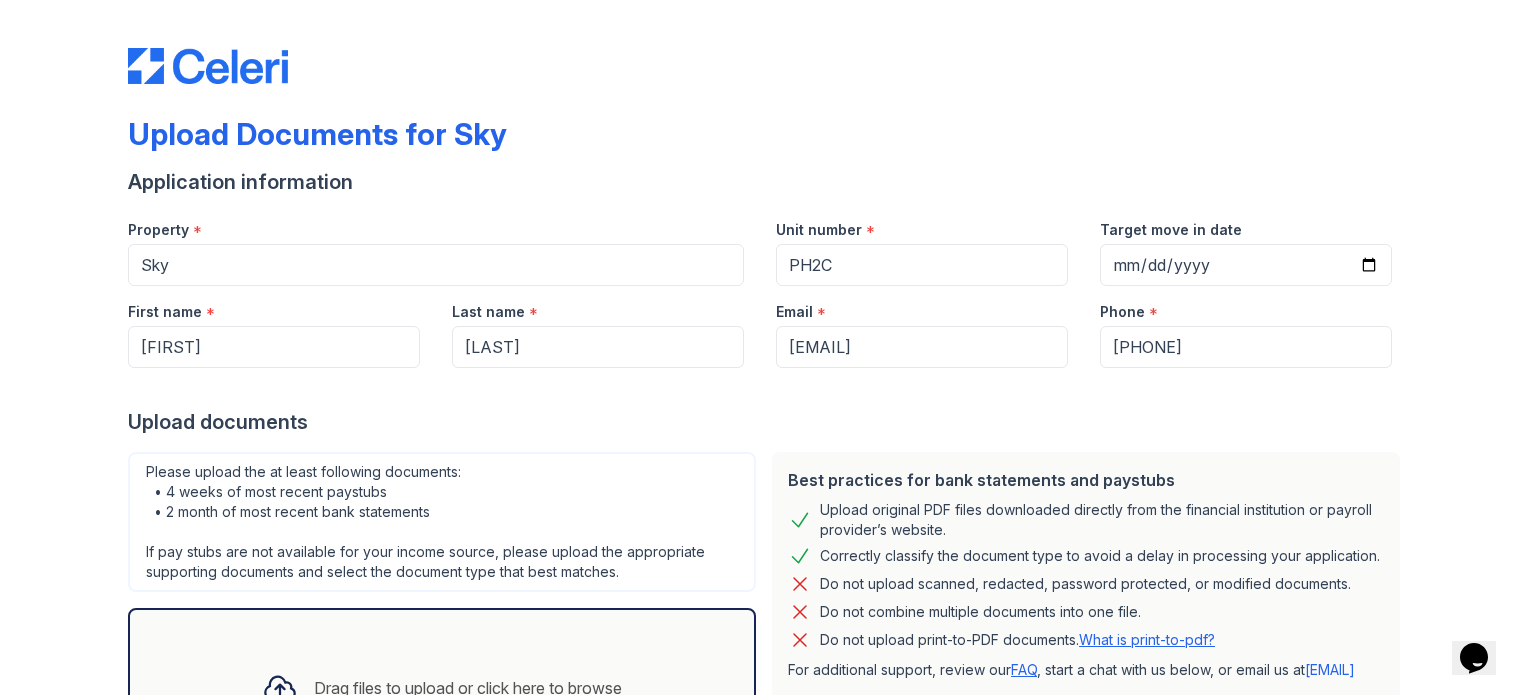 scroll, scrollTop: 195, scrollLeft: 0, axis: vertical 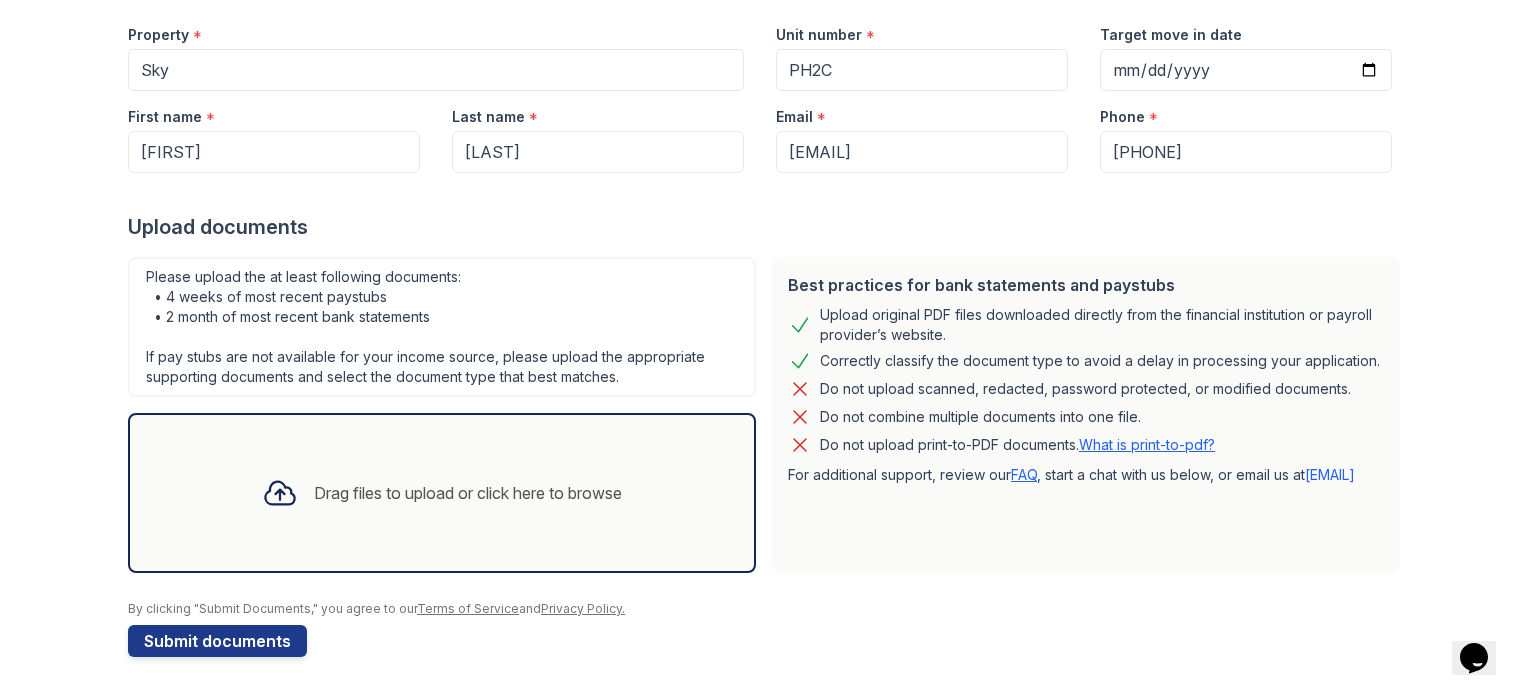 click on "Drag files to upload or click here to browse" at bounding box center [468, 493] 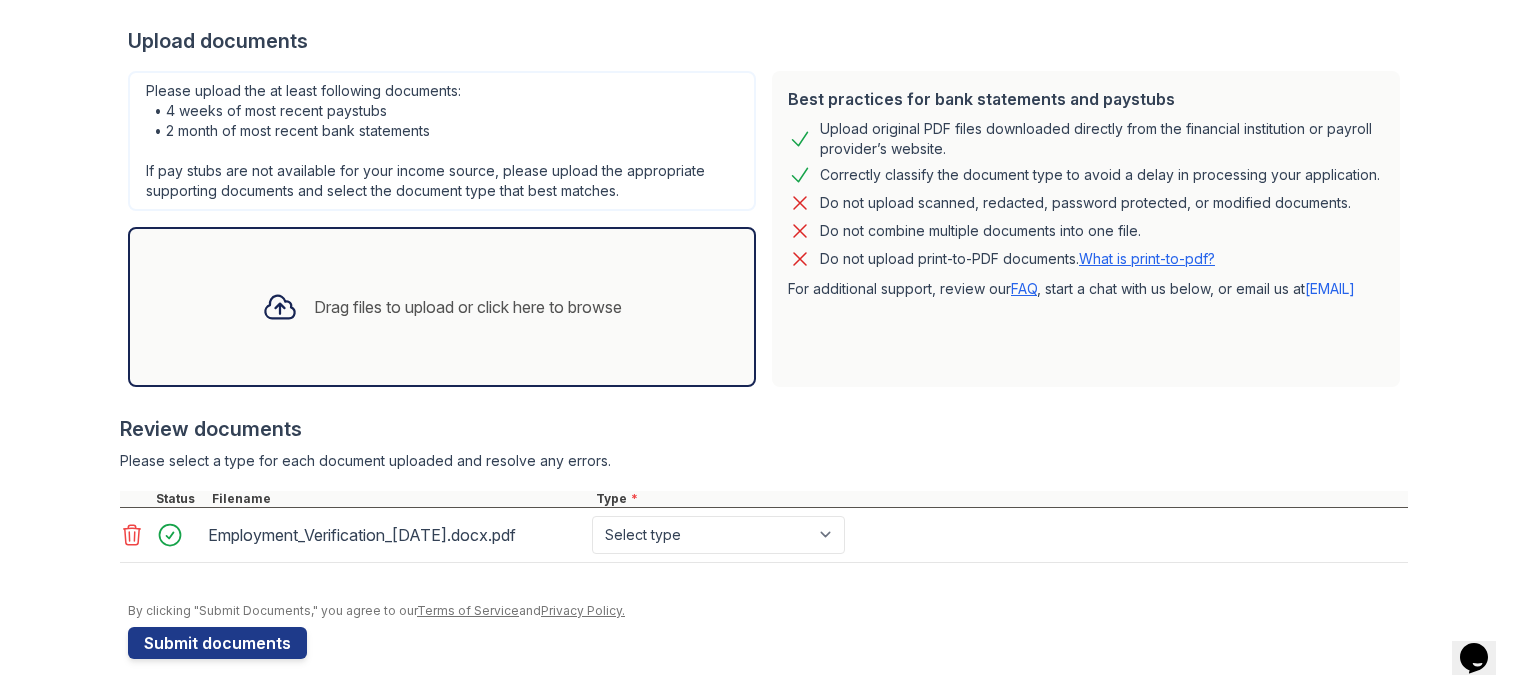 scroll, scrollTop: 382, scrollLeft: 0, axis: vertical 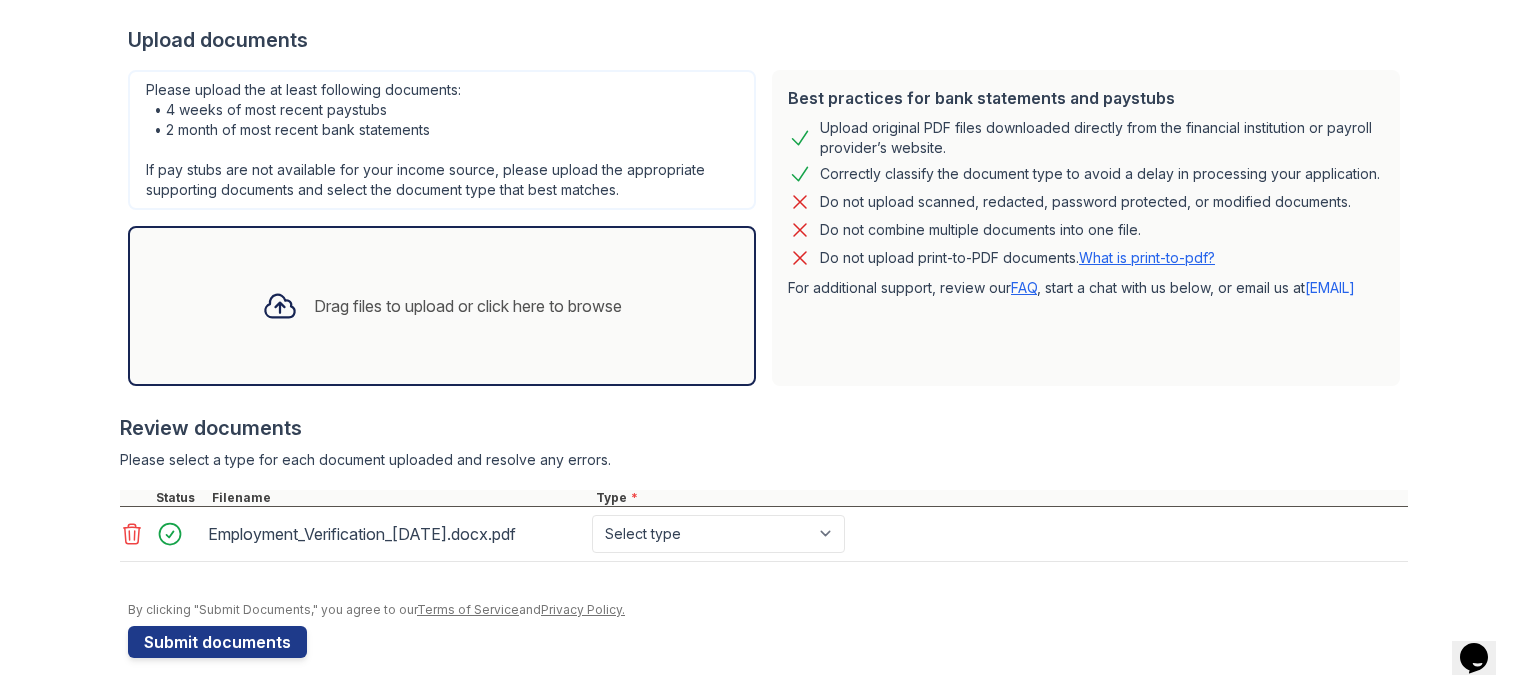 click on "Review documents" at bounding box center [764, 428] 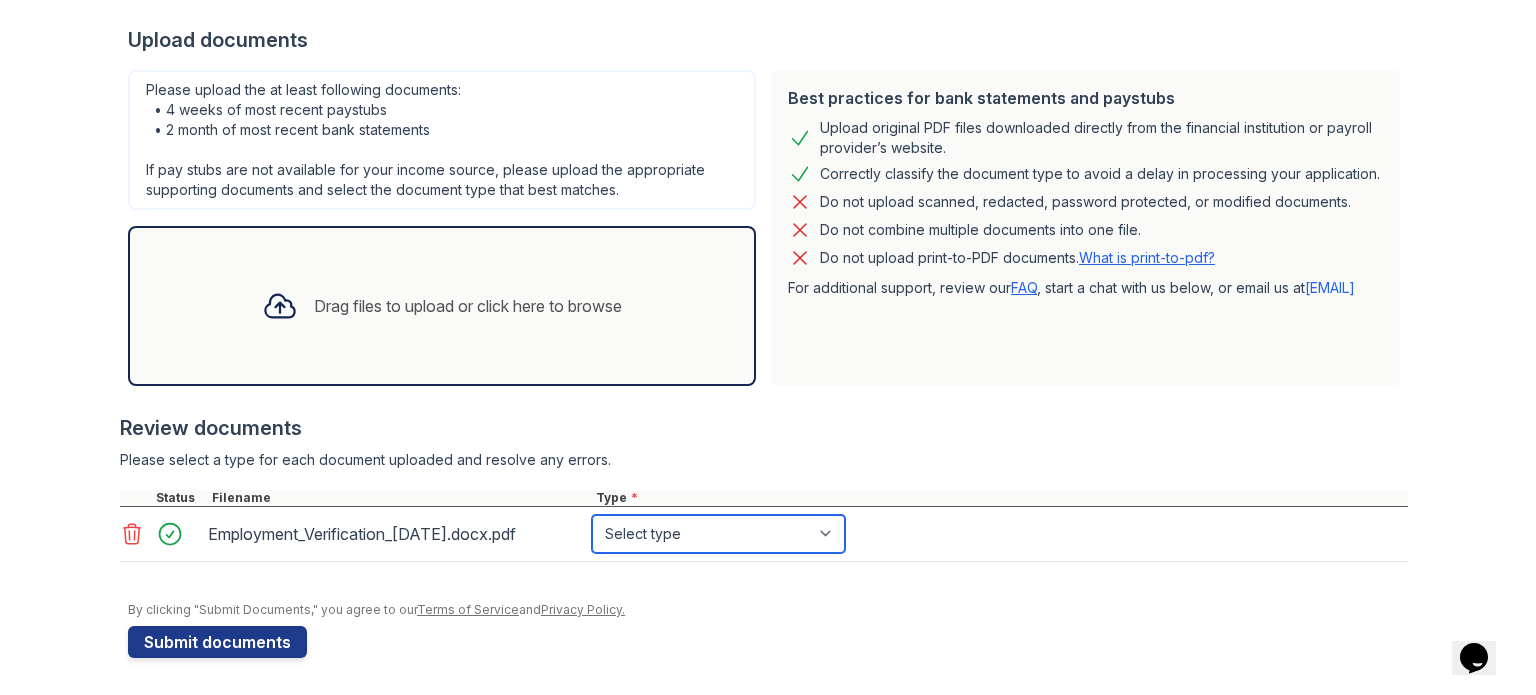 click on "Select type
Paystub
Bank Statement
Offer Letter
Tax Documents
Benefit Award Letter
Investment Account Statement
Other" at bounding box center [718, 534] 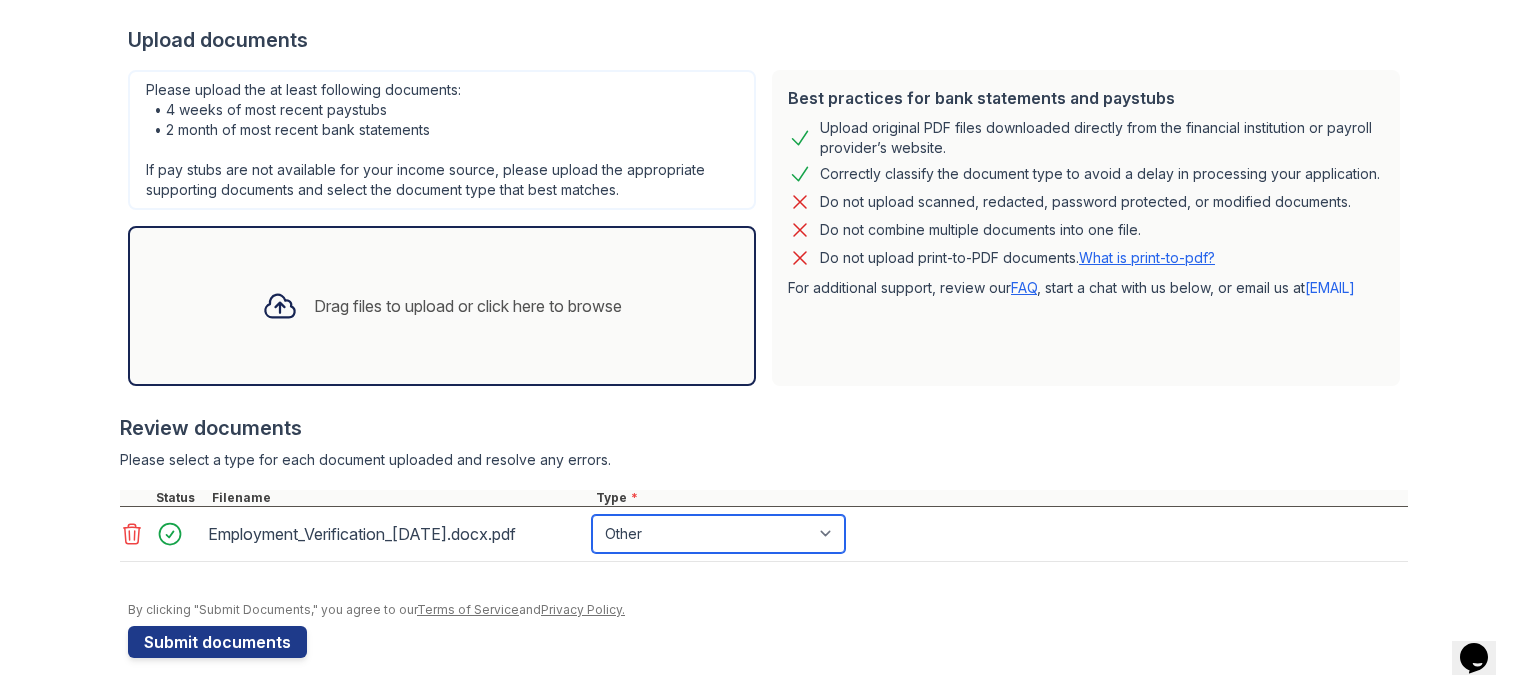 click on "Select type
Paystub
Bank Statement
Offer Letter
Tax Documents
Benefit Award Letter
Investment Account Statement
Other" at bounding box center [718, 534] 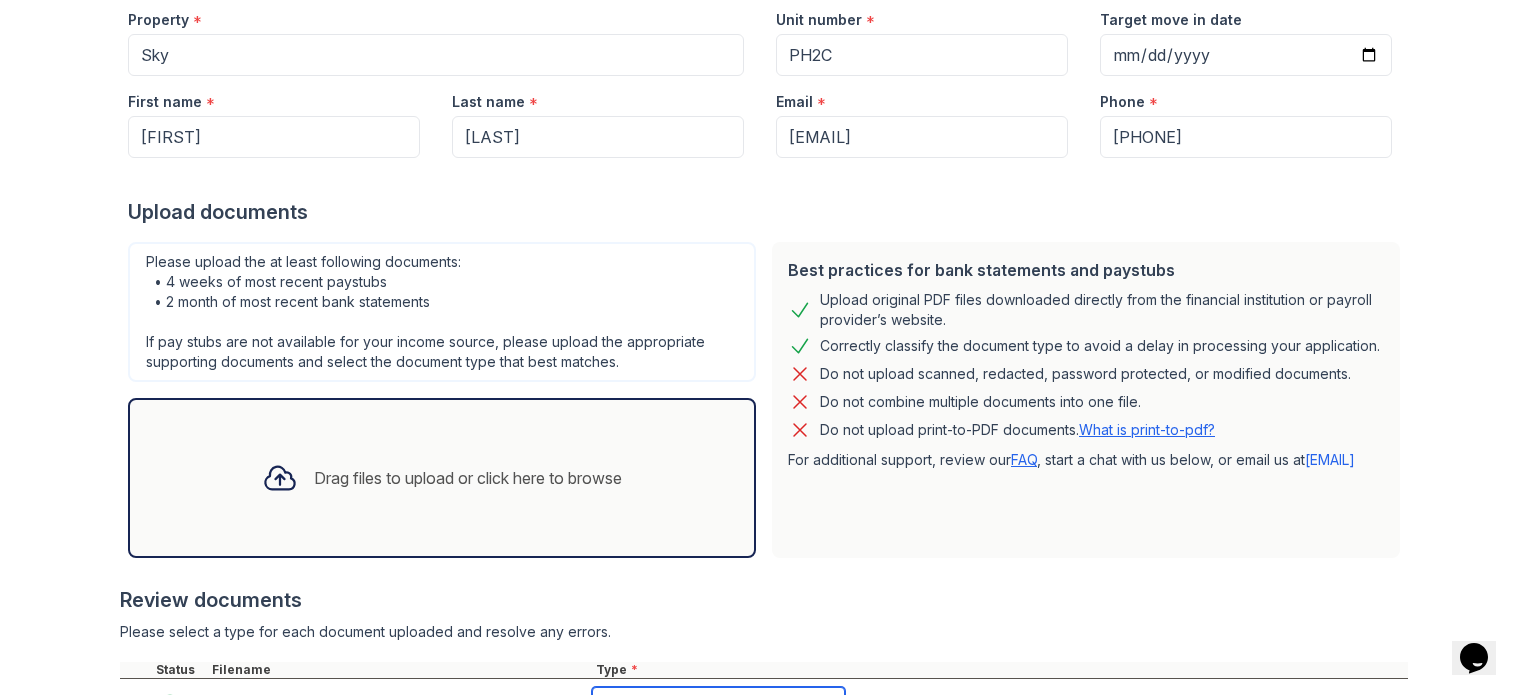 scroll, scrollTop: 0, scrollLeft: 0, axis: both 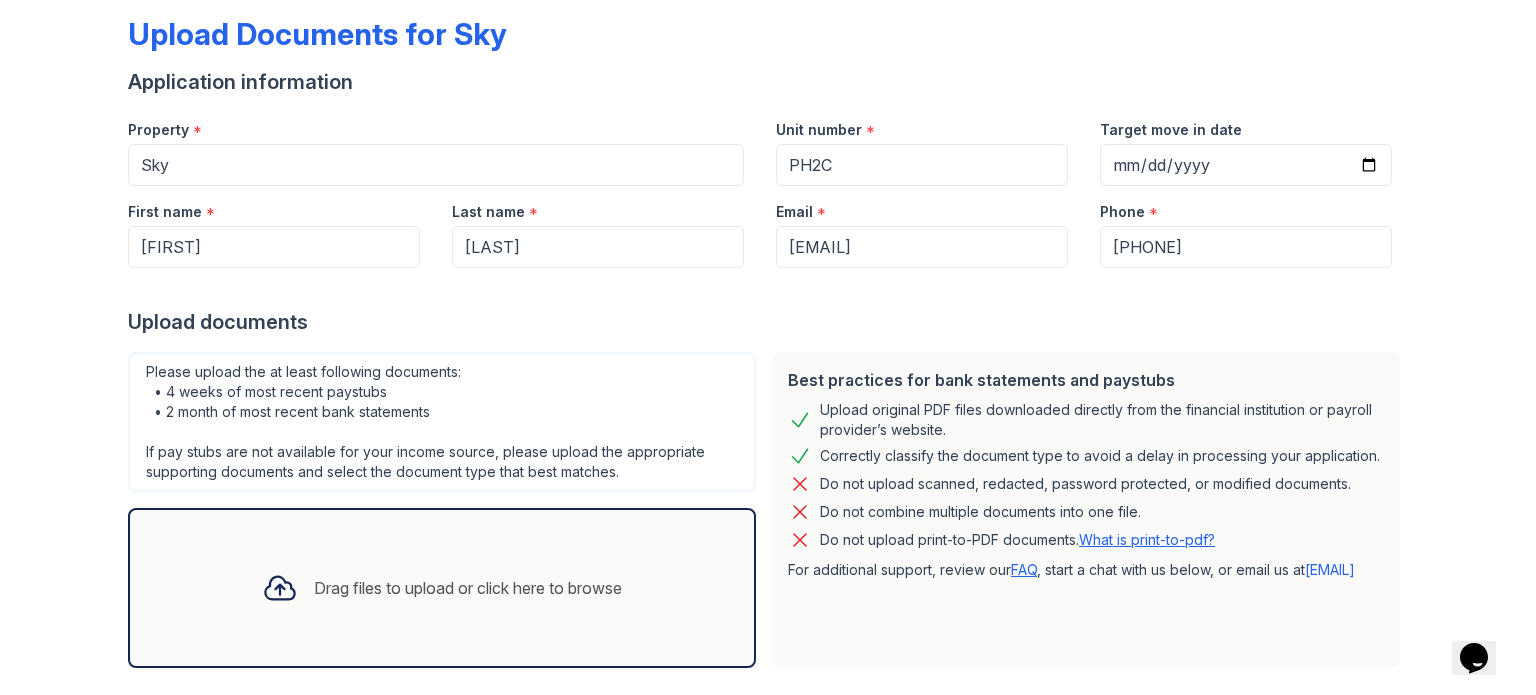 click on "Drag files to upload or click here to browse" at bounding box center (442, 588) 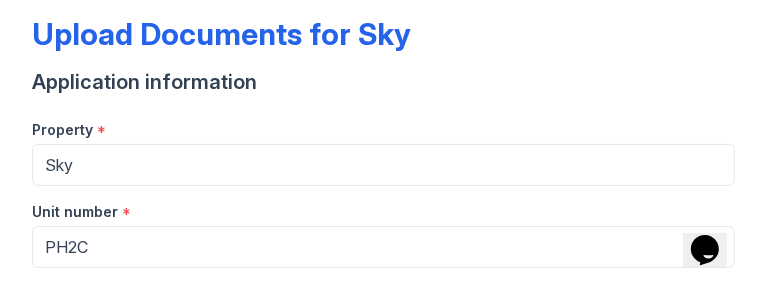click on "Property
*" at bounding box center (383, 124) 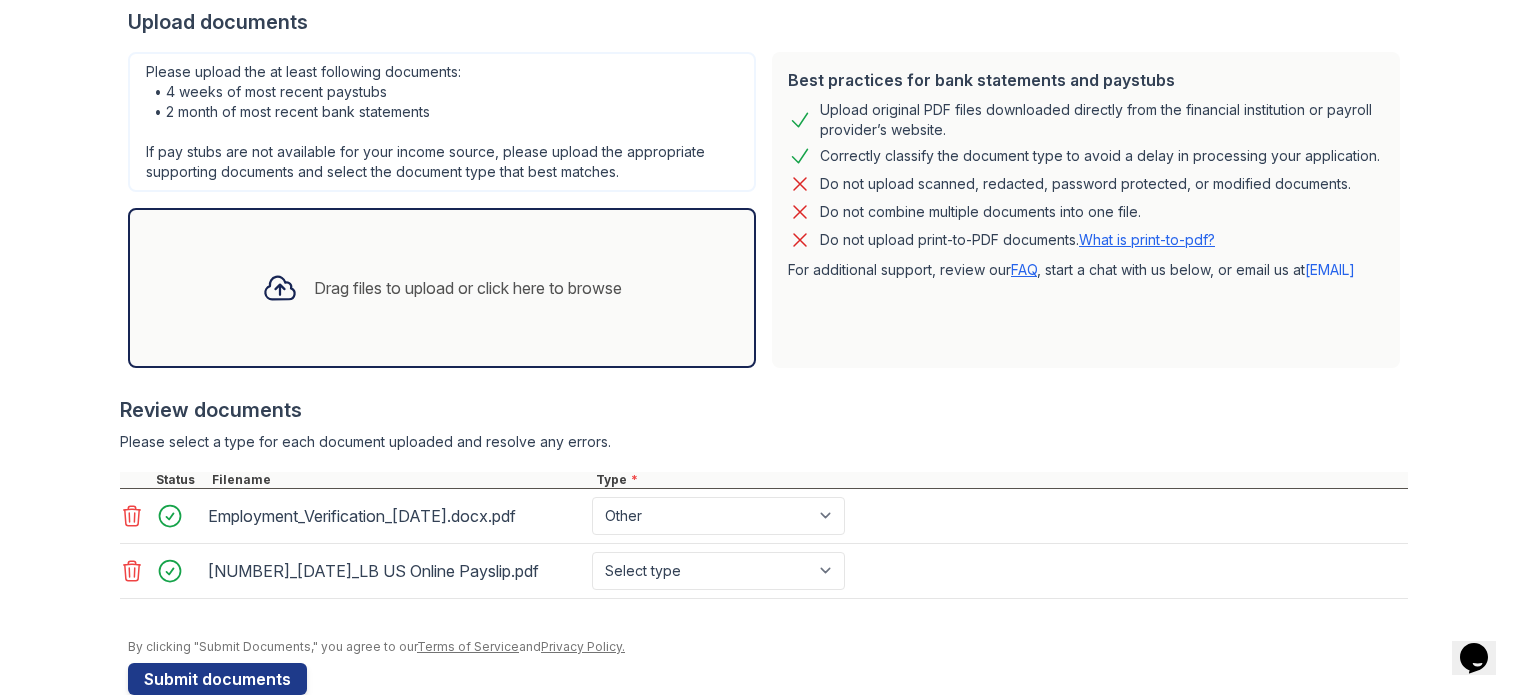 scroll, scrollTop: 436, scrollLeft: 0, axis: vertical 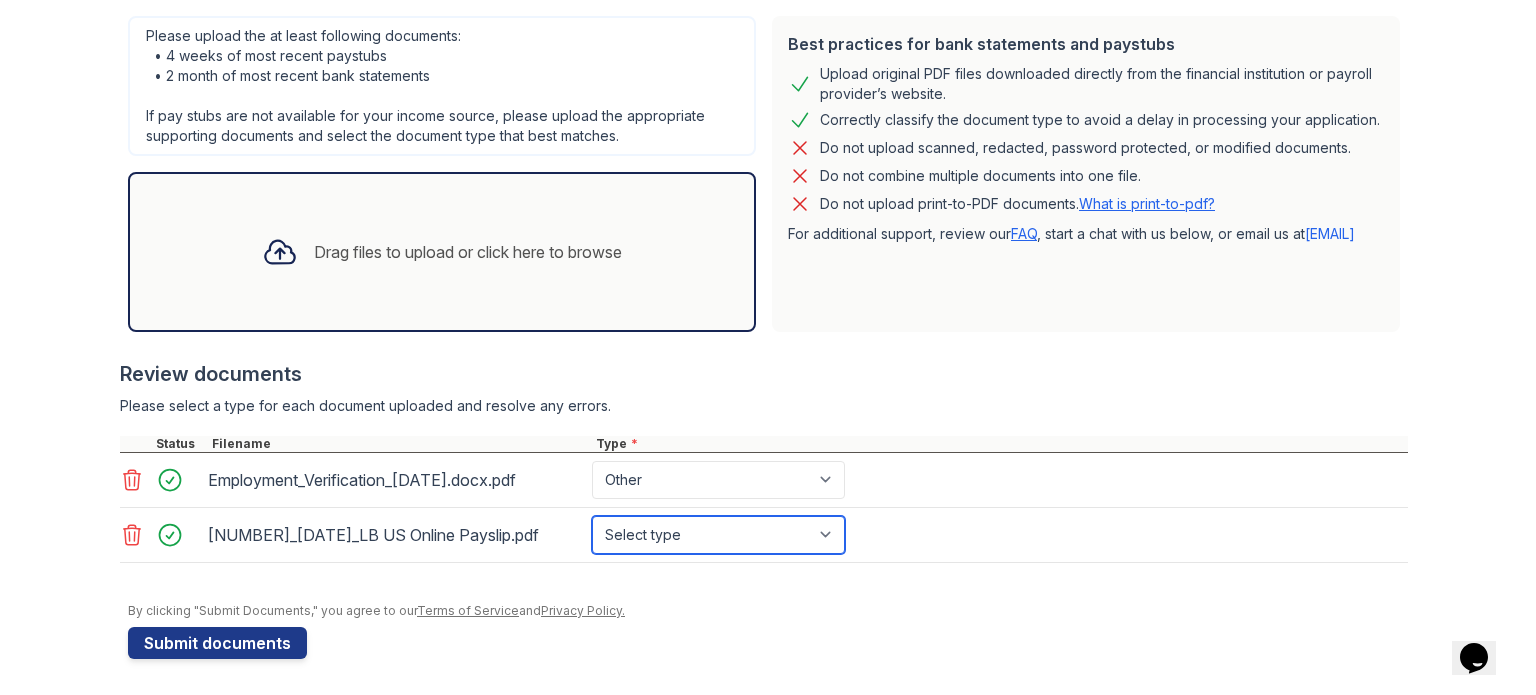 click on "Select type
Paystub
Bank Statement
Offer Letter
Tax Documents
Benefit Award Letter
Investment Account Statement
Other" at bounding box center (718, 535) 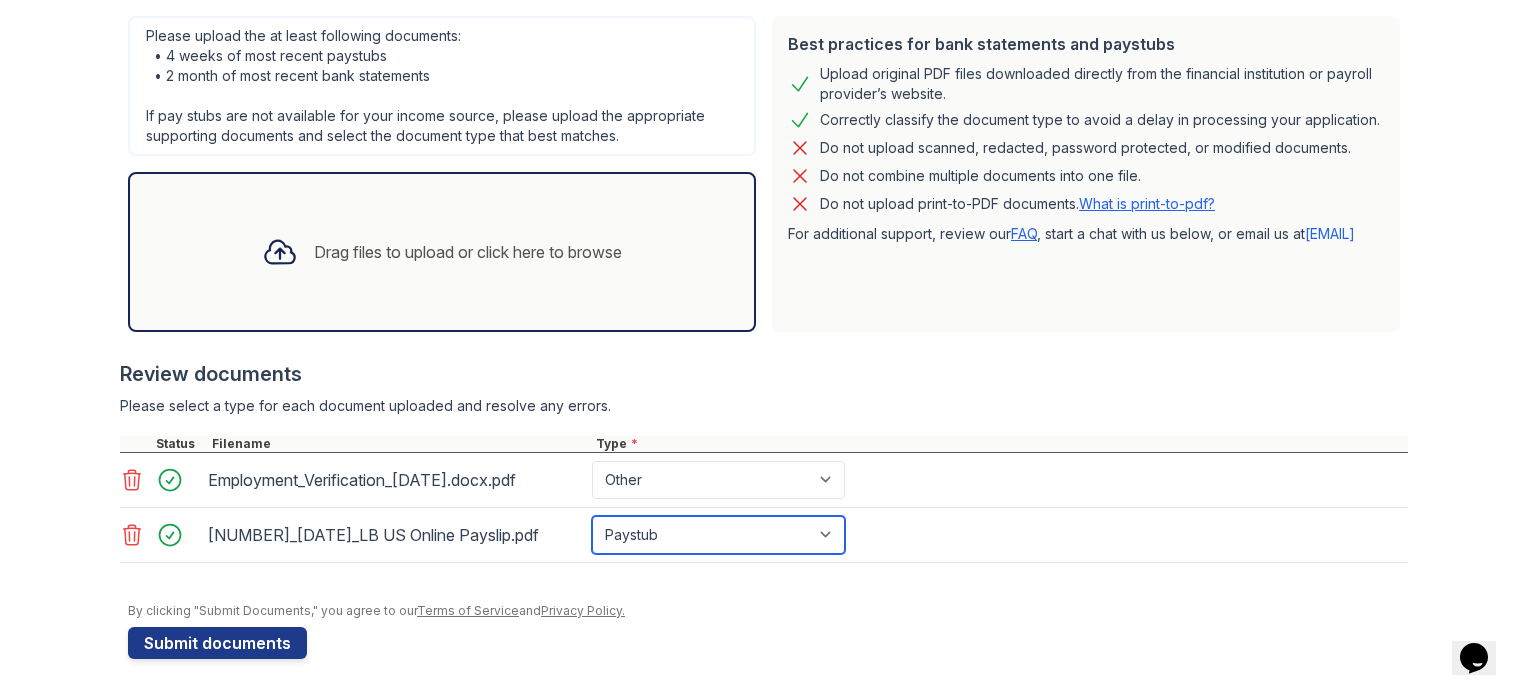 click on "Select type
Paystub
Bank Statement
Offer Letter
Tax Documents
Benefit Award Letter
Investment Account Statement
Other" at bounding box center [718, 535] 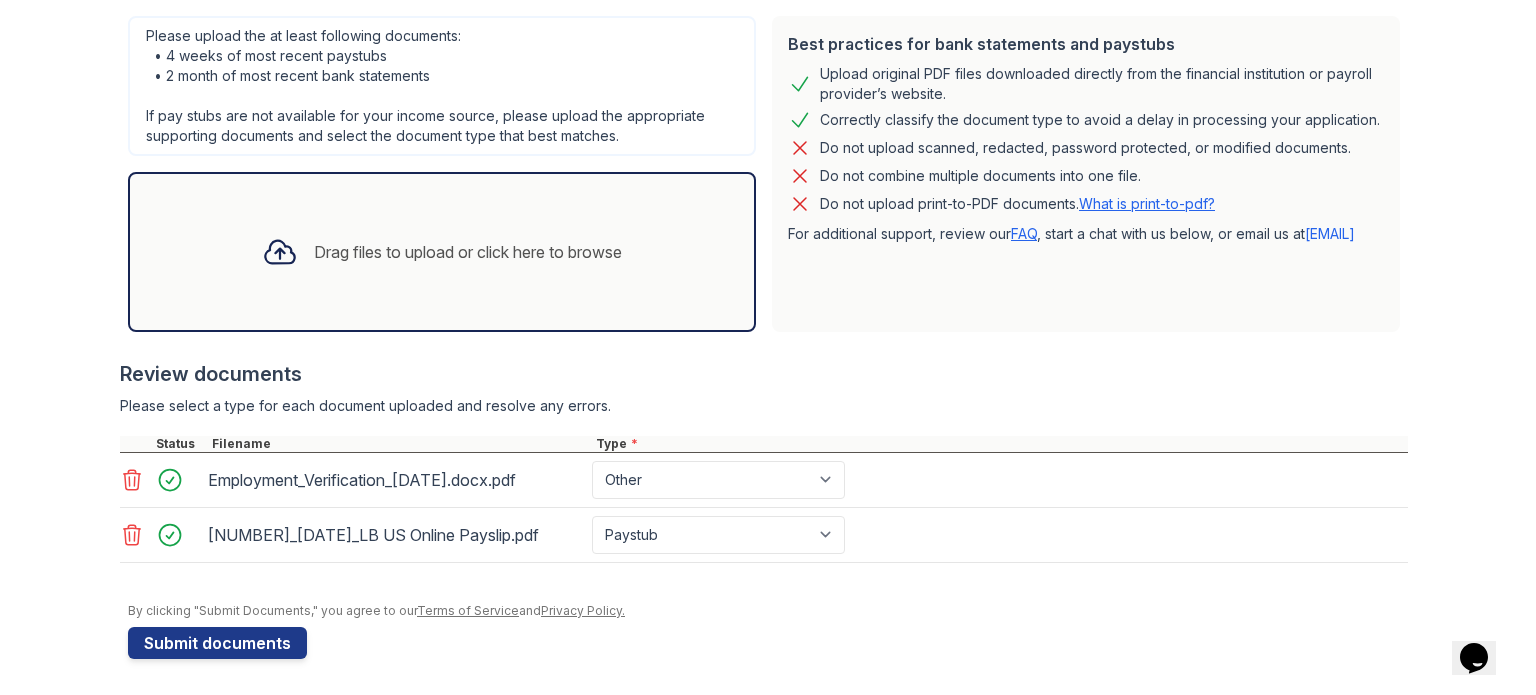 click at bounding box center (768, 593) 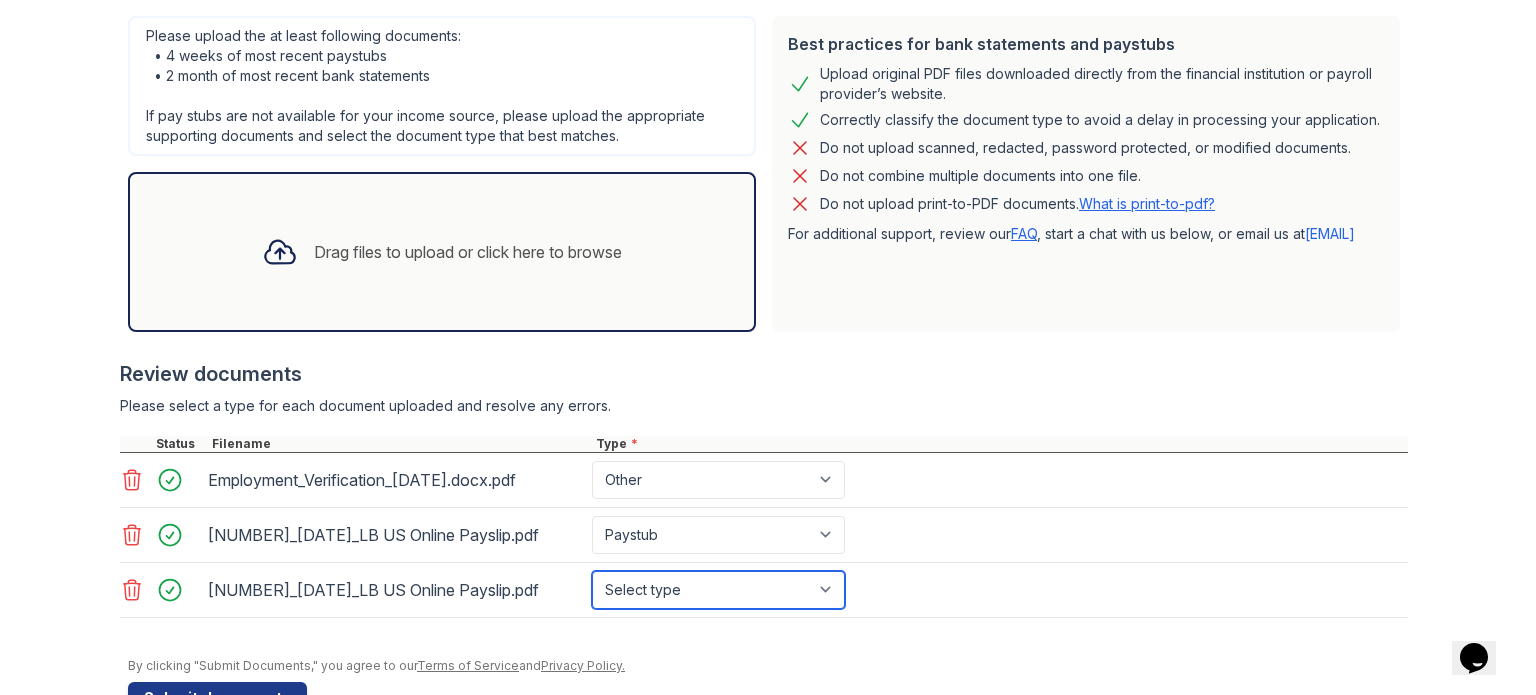 click on "Select type
Paystub
Bank Statement
Offer Letter
Tax Documents
Benefit Award Letter
Investment Account Statement
Other" at bounding box center [718, 590] 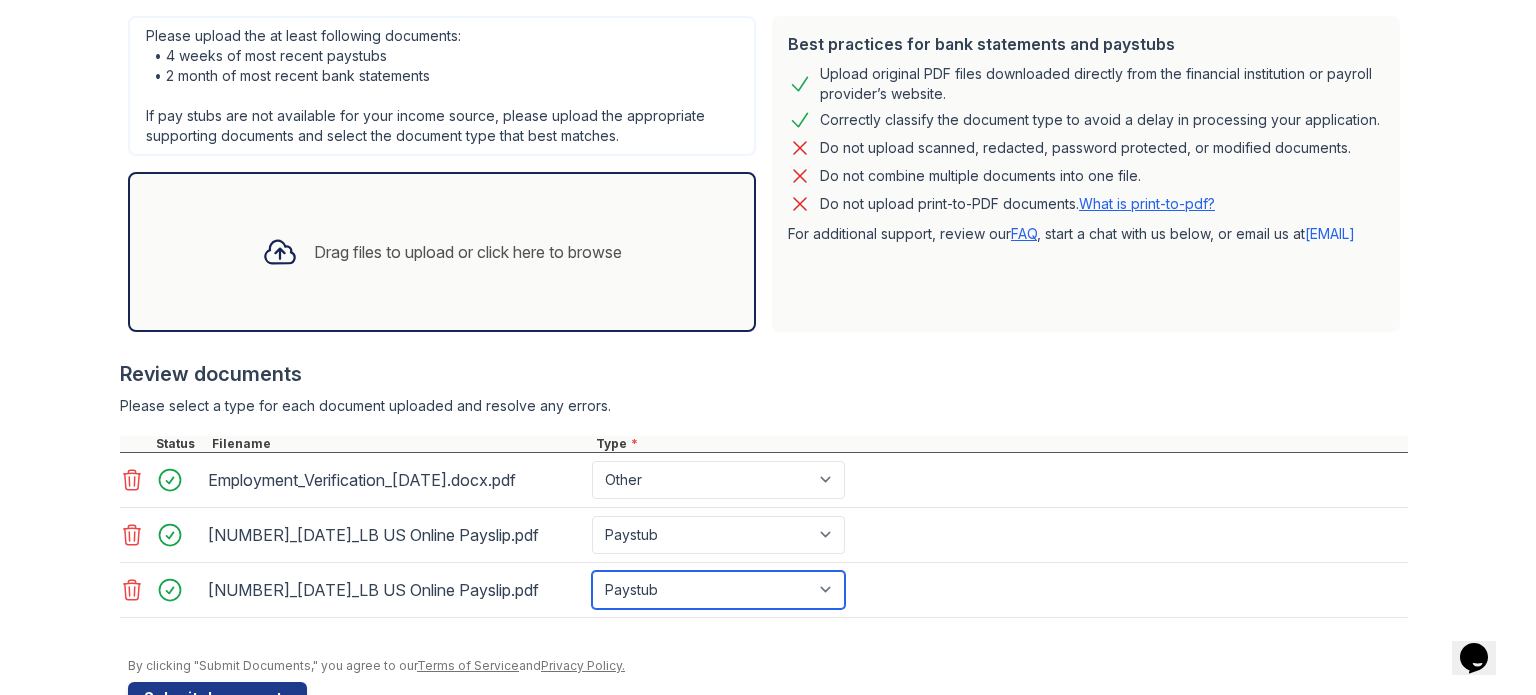 click on "Select type
Paystub
Bank Statement
Offer Letter
Tax Documents
Benefit Award Letter
Investment Account Statement
Other" at bounding box center [718, 590] 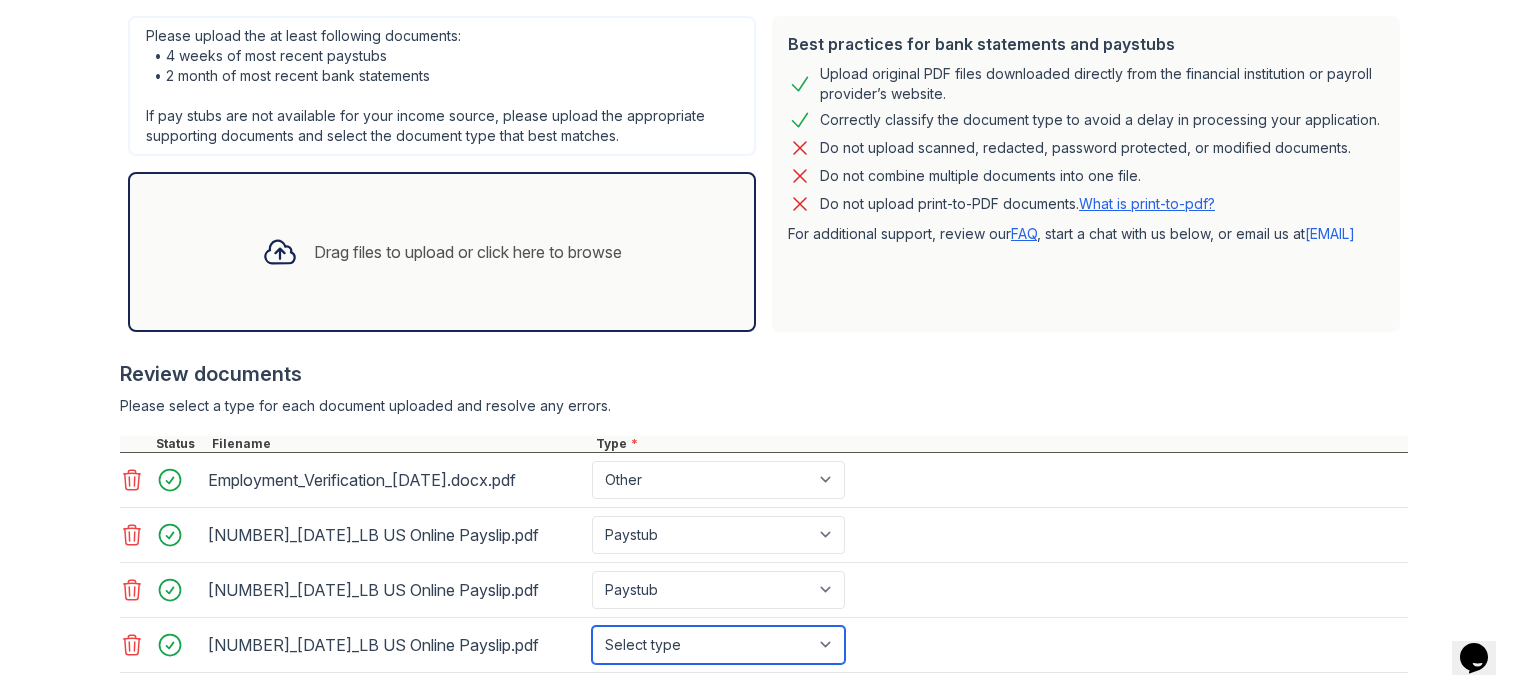 click on "Select type
Paystub
Bank Statement
Offer Letter
Tax Documents
Benefit Award Letter
Investment Account Statement
Other" at bounding box center [718, 645] 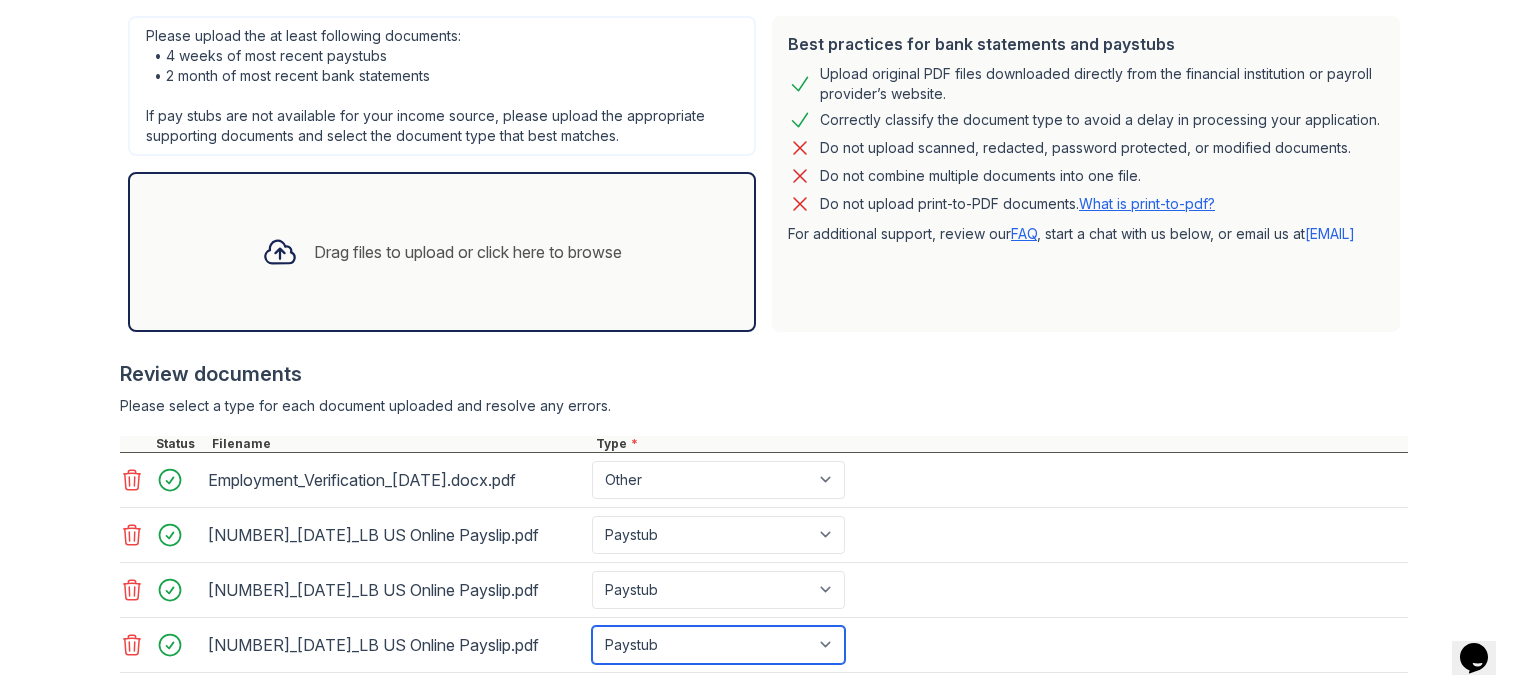 click on "Select type
Paystub
Bank Statement
Offer Letter
Tax Documents
Benefit Award Letter
Investment Account Statement
Other" at bounding box center [718, 645] 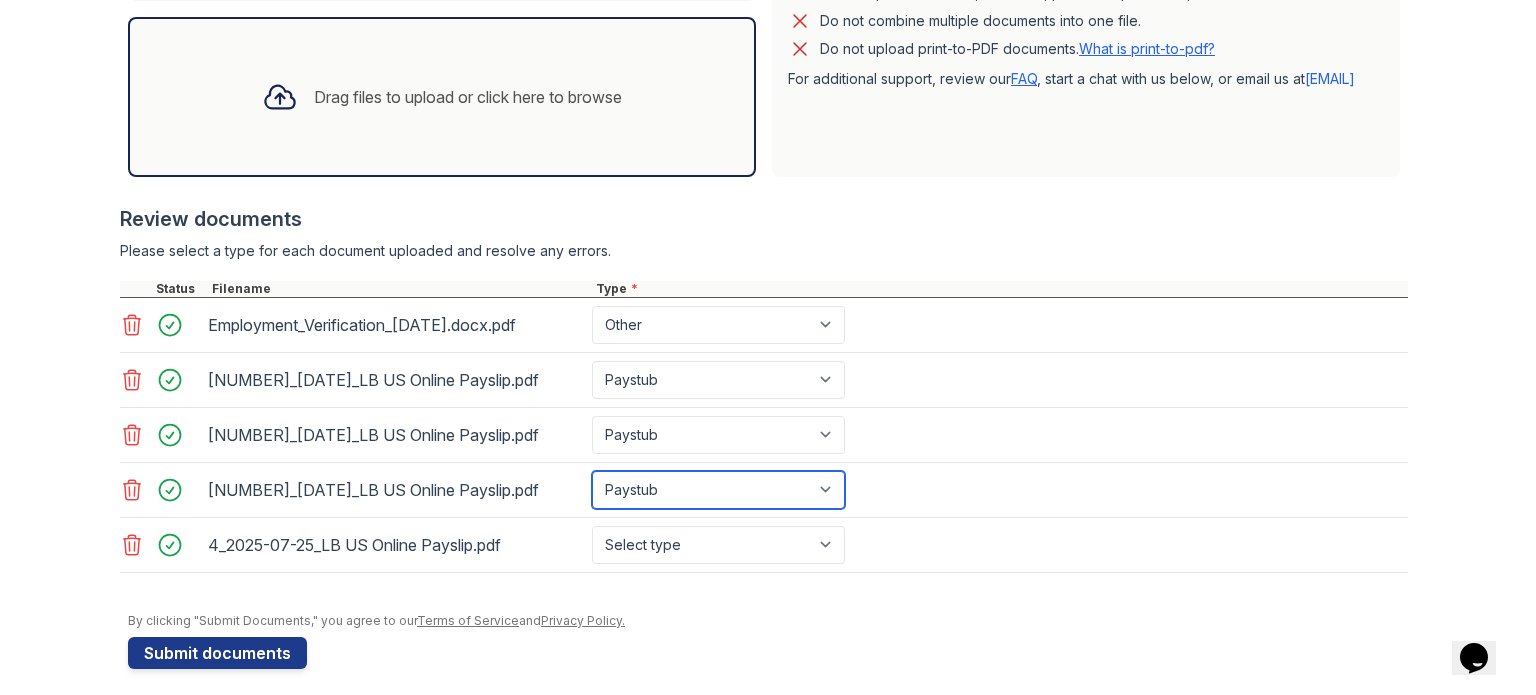 scroll, scrollTop: 594, scrollLeft: 0, axis: vertical 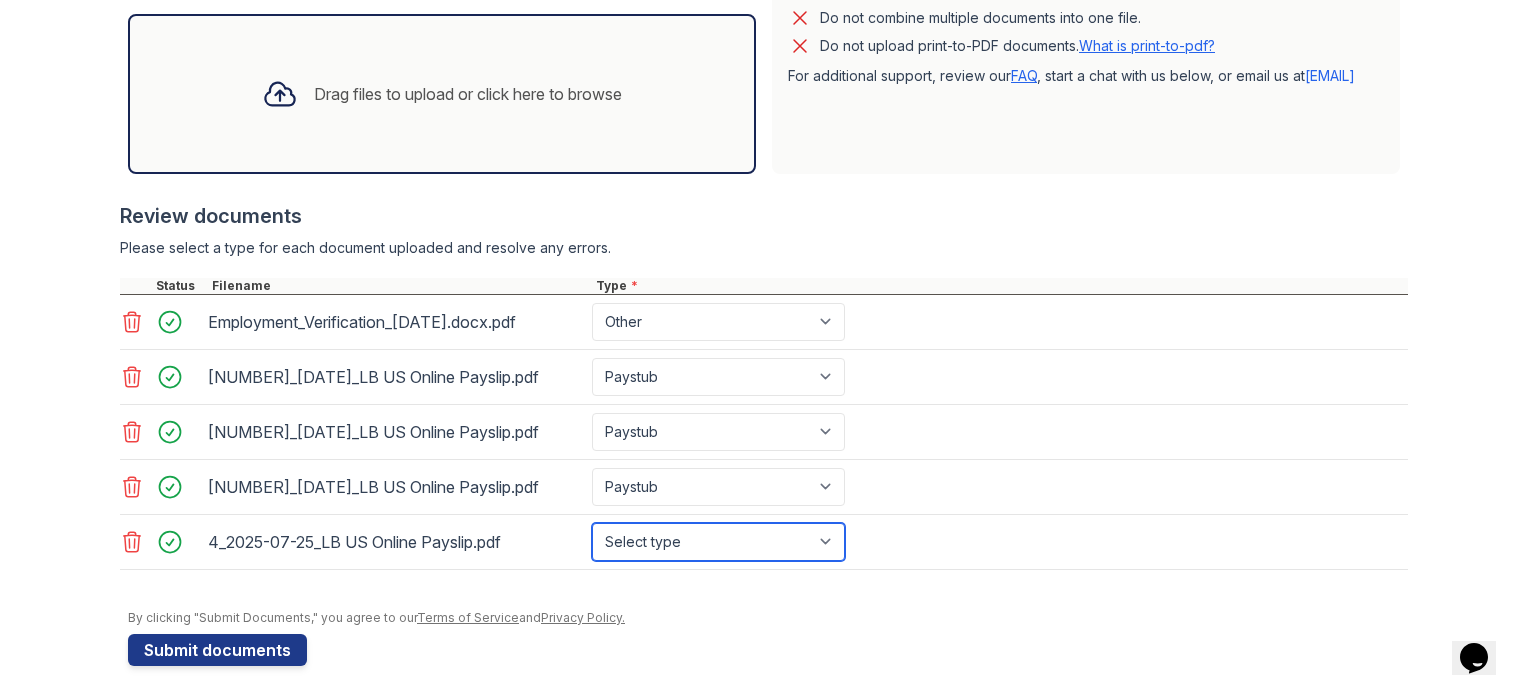 click on "Select type
Paystub
Bank Statement
Offer Letter
Tax Documents
Benefit Award Letter
Investment Account Statement
Other" at bounding box center [718, 542] 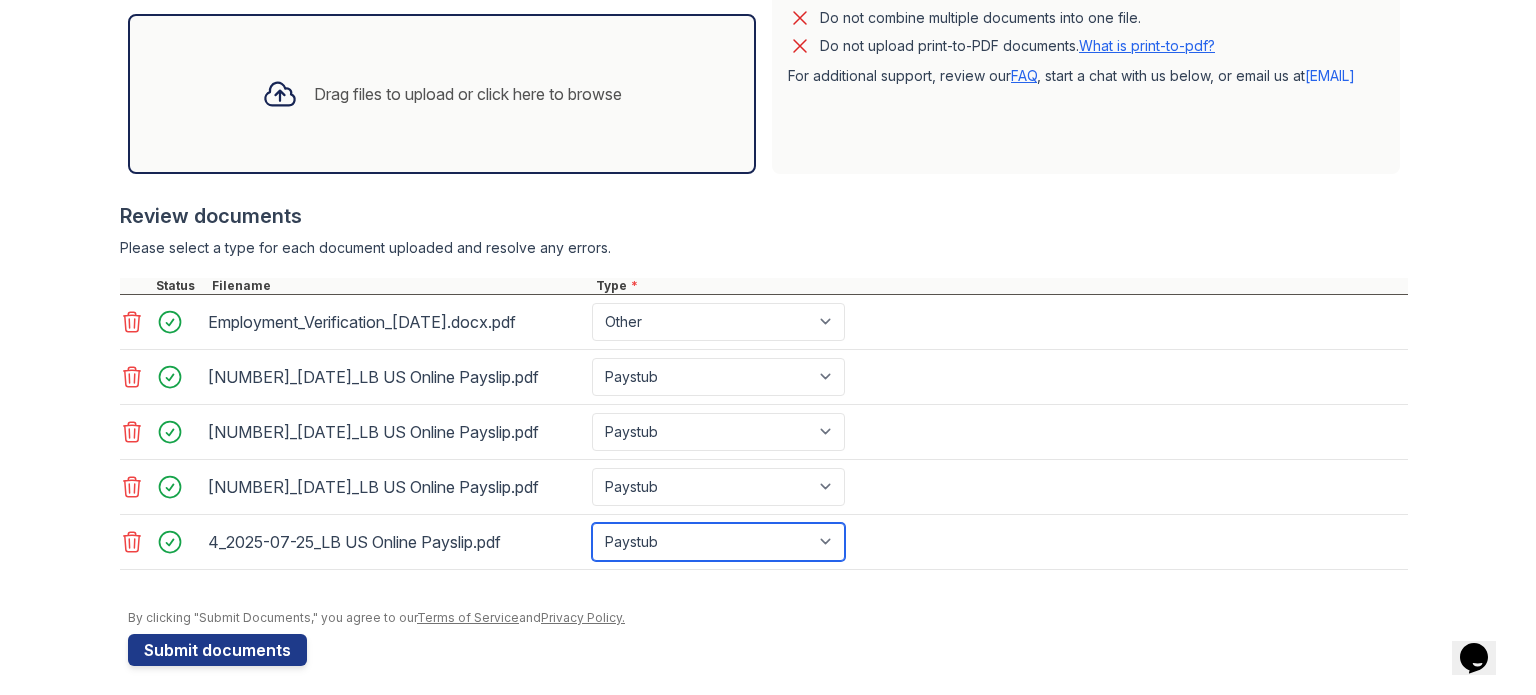 click on "Select type
Paystub
Bank Statement
Offer Letter
Tax Documents
Benefit Award Letter
Investment Account Statement
Other" at bounding box center (718, 542) 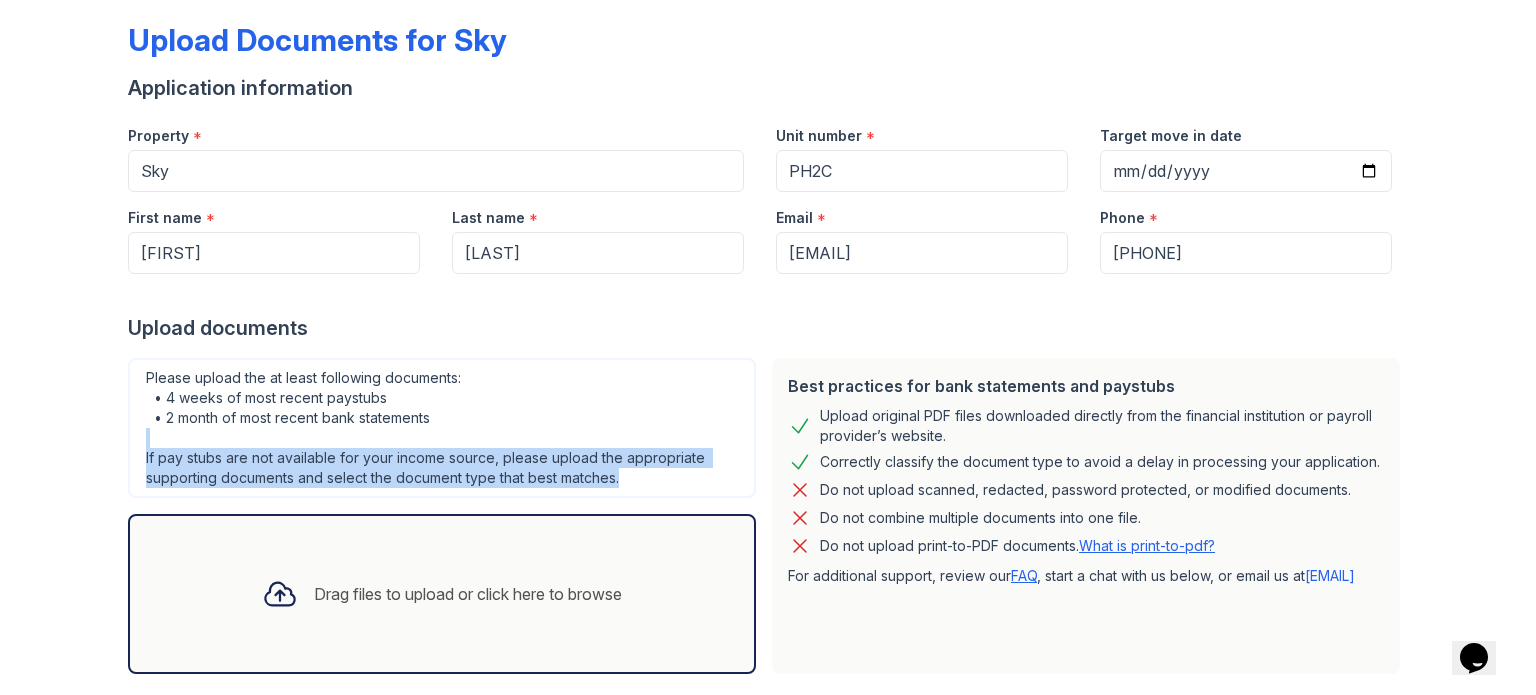 drag, startPoint x: 636, startPoint y: 480, endPoint x: 615, endPoint y: 443, distance: 42.544094 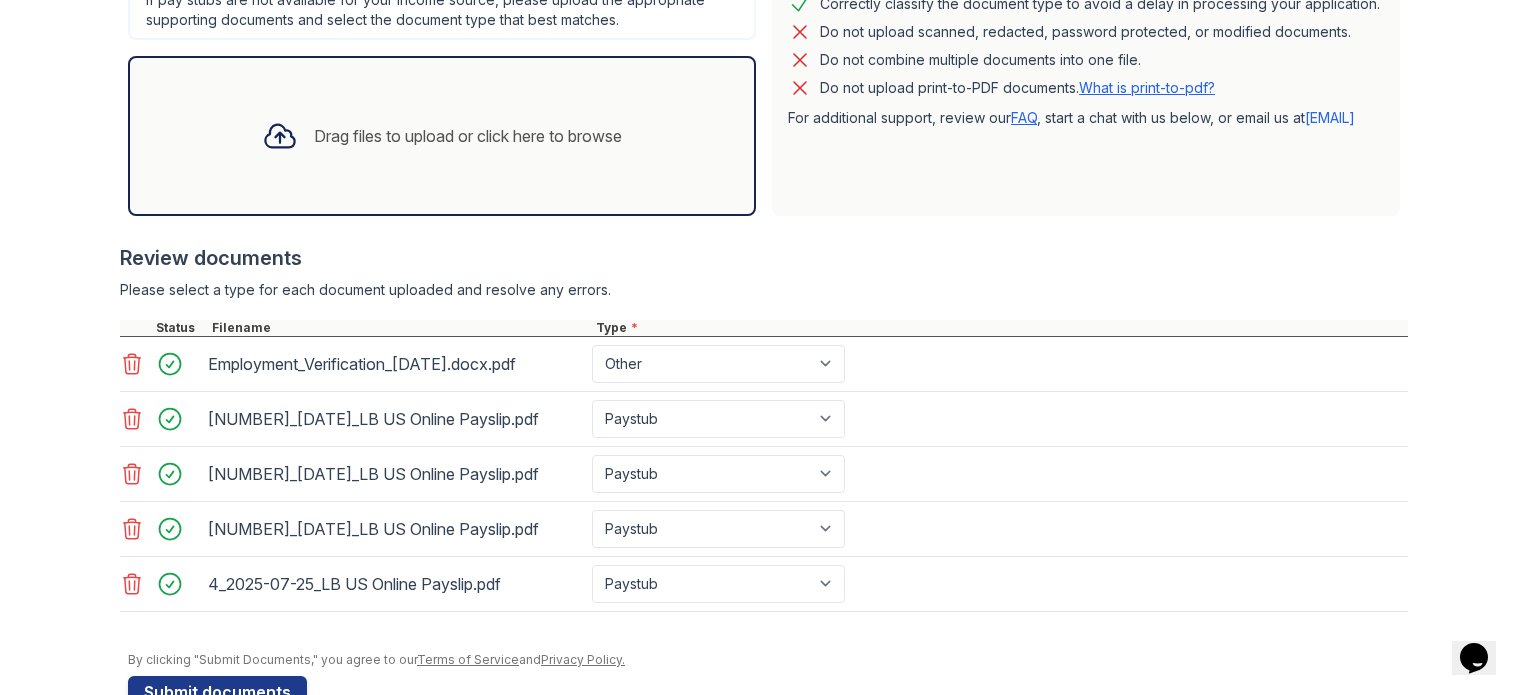 scroll, scrollTop: 600, scrollLeft: 0, axis: vertical 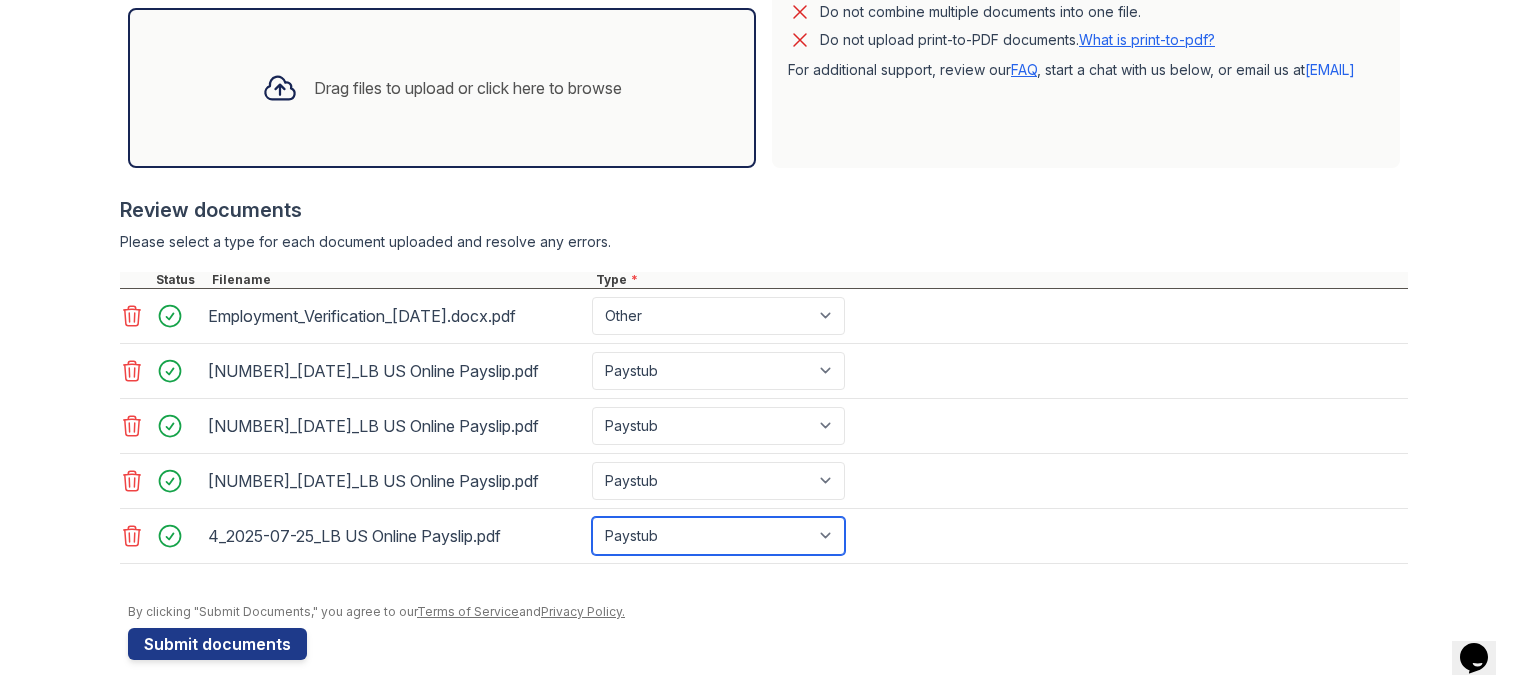click on "Select type
Paystub
Bank Statement
Offer Letter
Tax Documents
Benefit Award Letter
Investment Account Statement
Other" at bounding box center [718, 536] 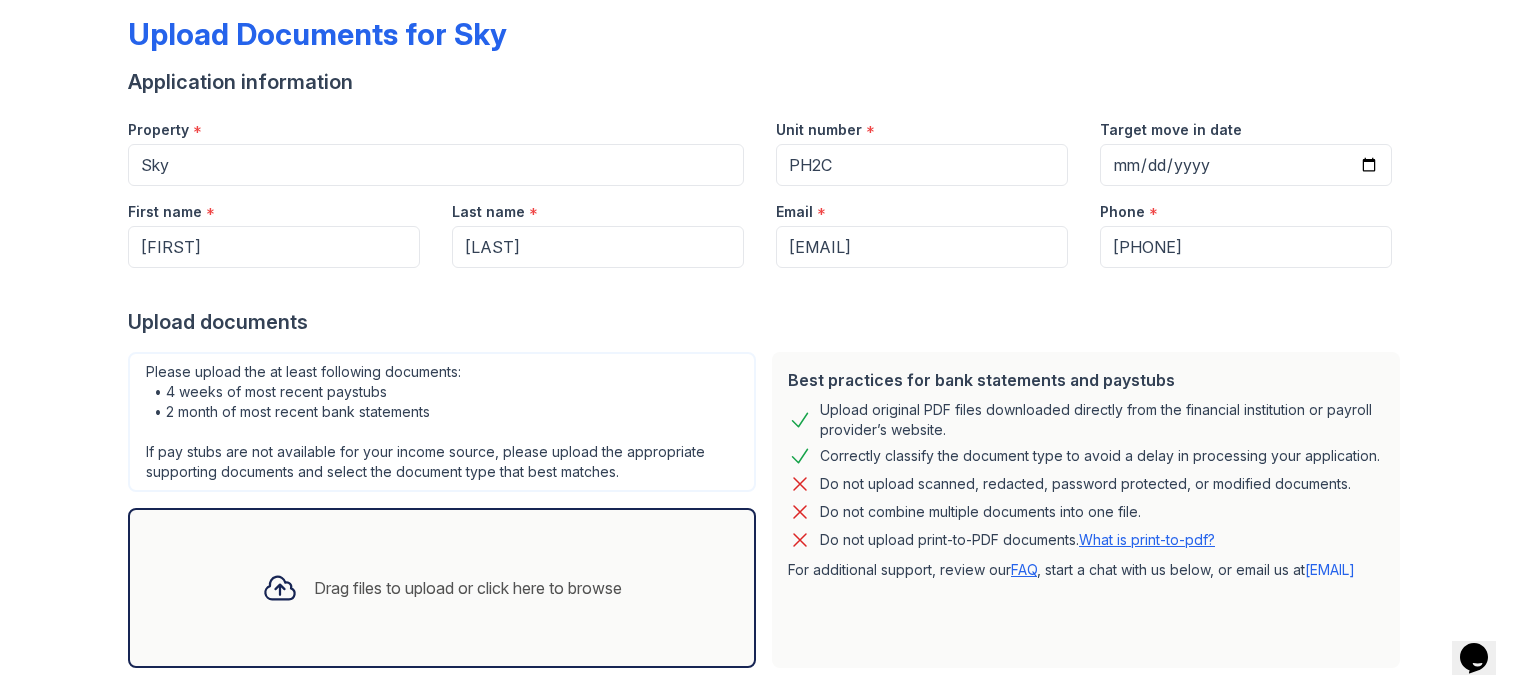 scroll, scrollTop: 0, scrollLeft: 0, axis: both 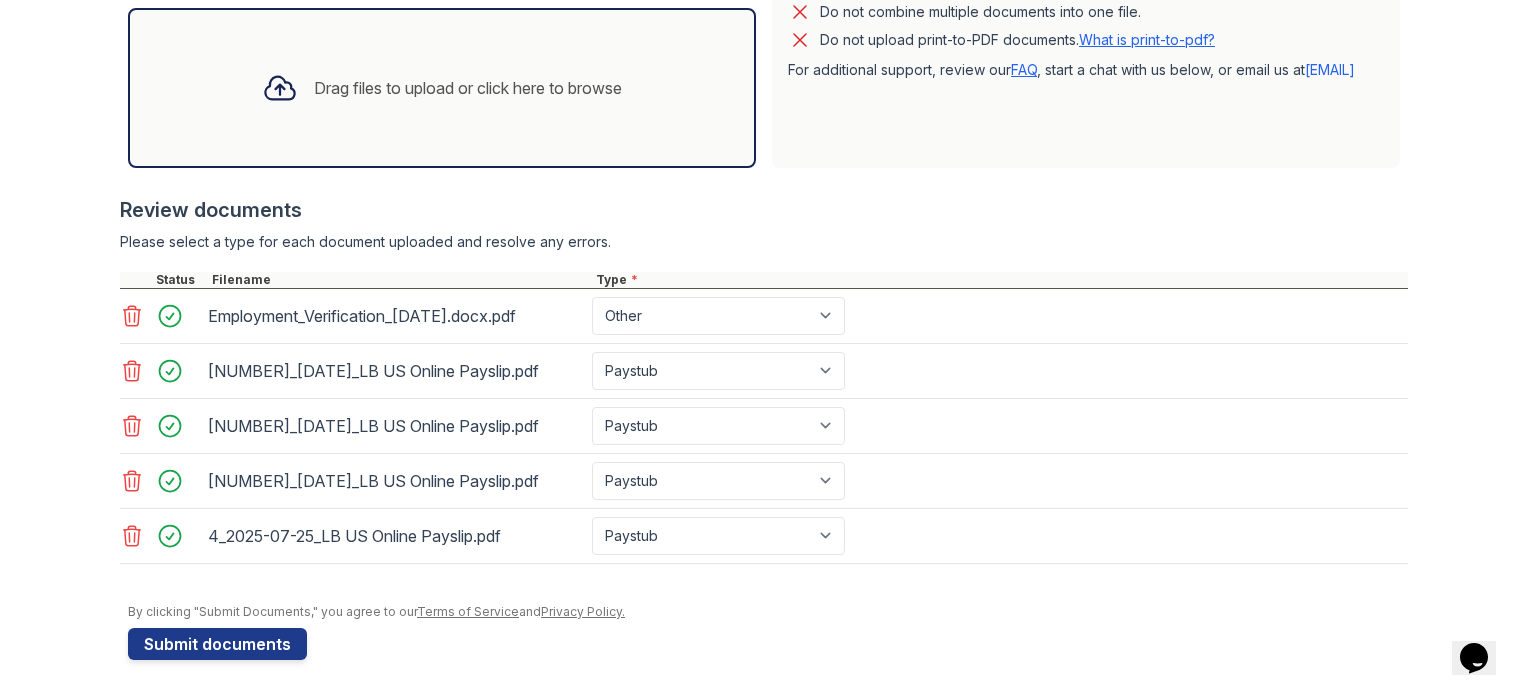 click on "Drag files to upload or click here to browse" at bounding box center (468, 88) 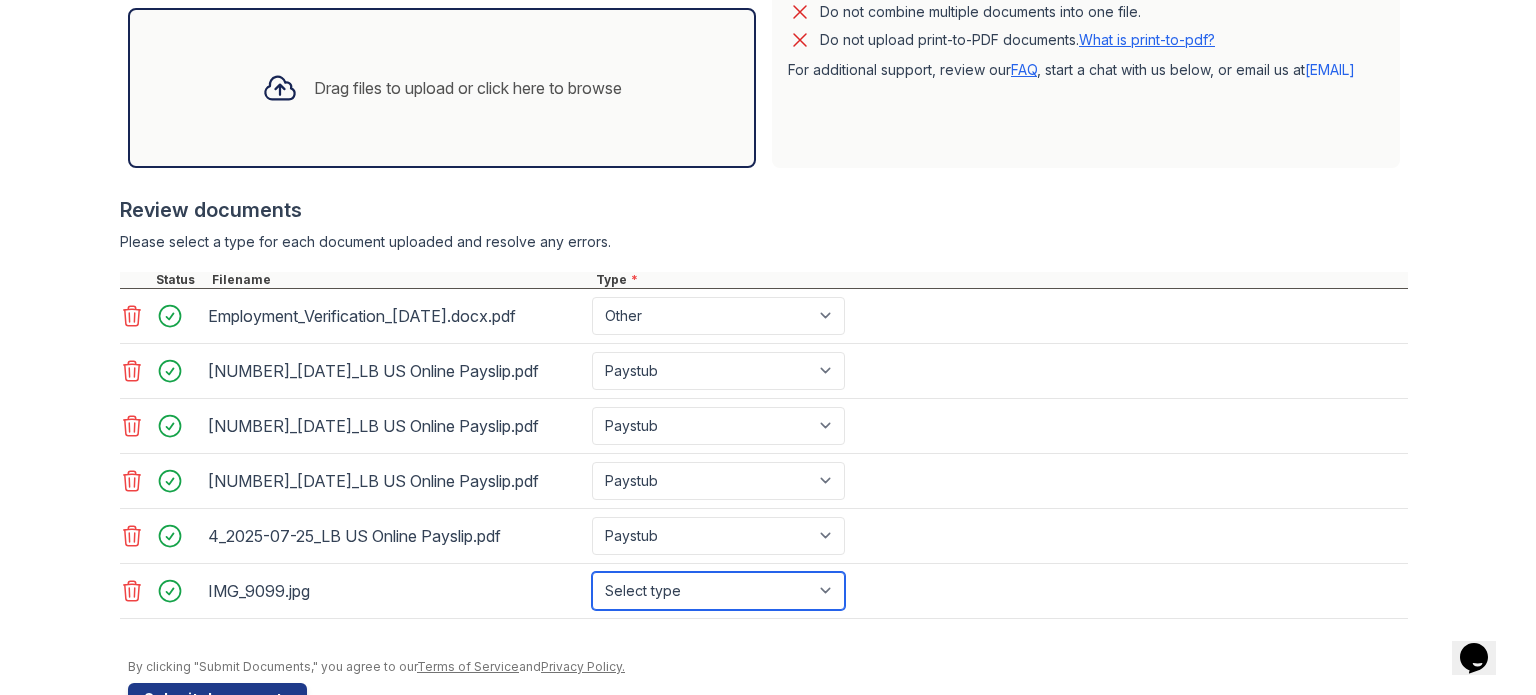 click on "Select type
Paystub
Bank Statement
Offer Letter
Tax Documents
Benefit Award Letter
Investment Account Statement
Other" at bounding box center (718, 591) 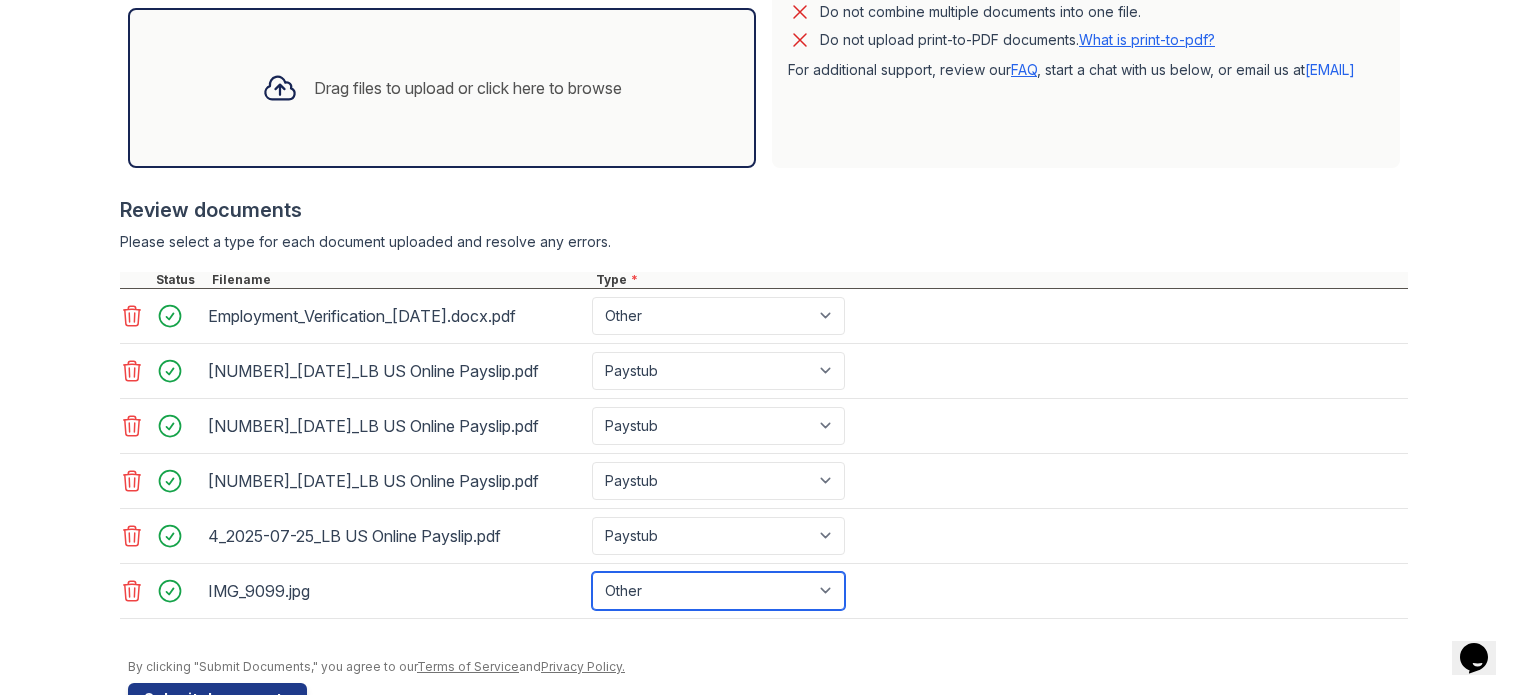click on "Select type
Paystub
Bank Statement
Offer Letter
Tax Documents
Benefit Award Letter
Investment Account Statement
Other" at bounding box center (718, 591) 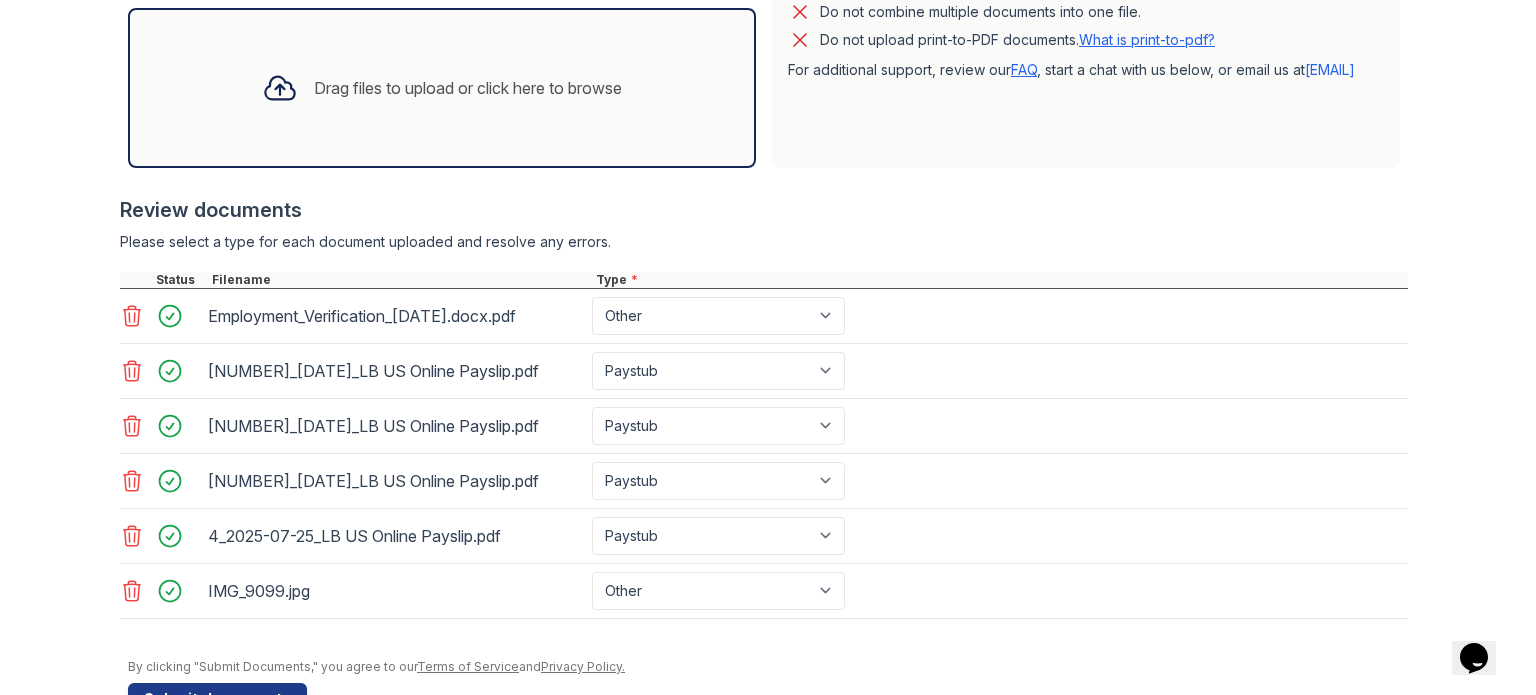 click at bounding box center (768, 649) 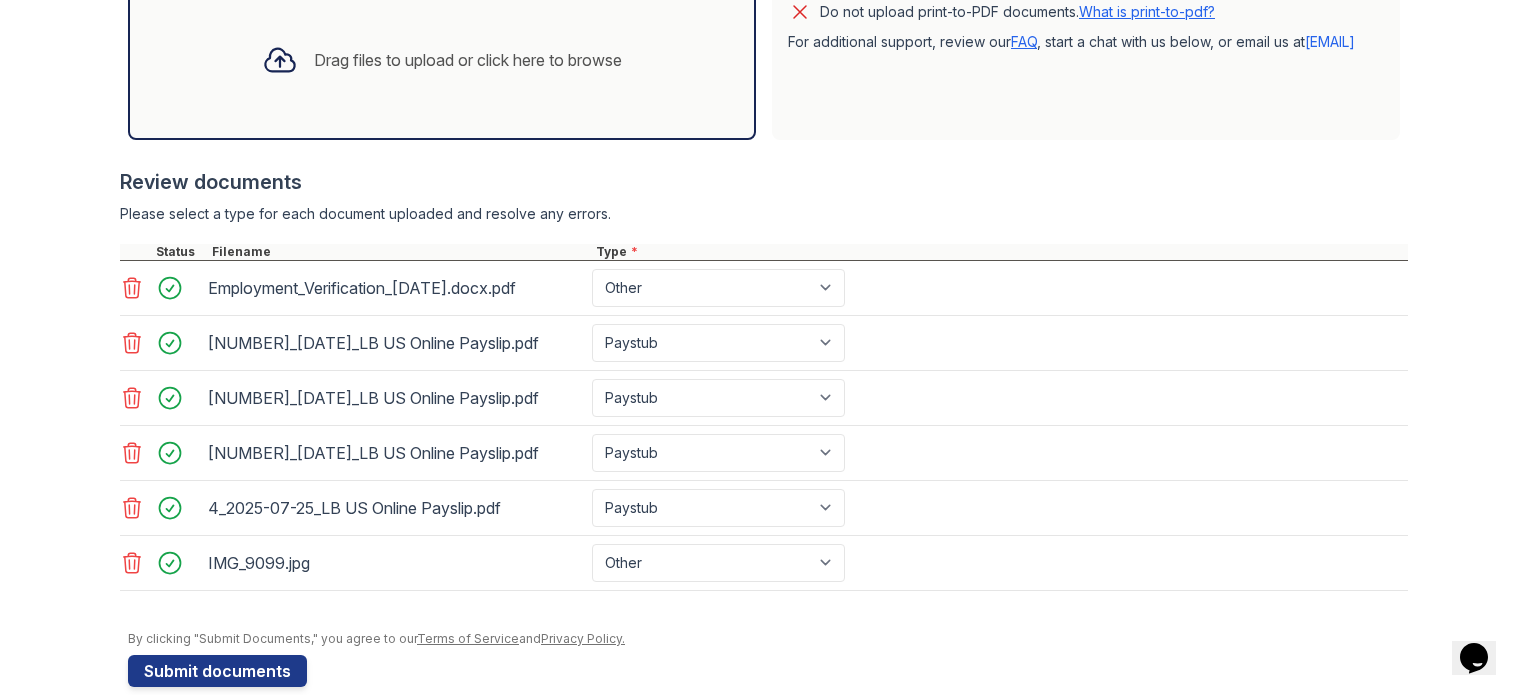 scroll, scrollTop: 654, scrollLeft: 0, axis: vertical 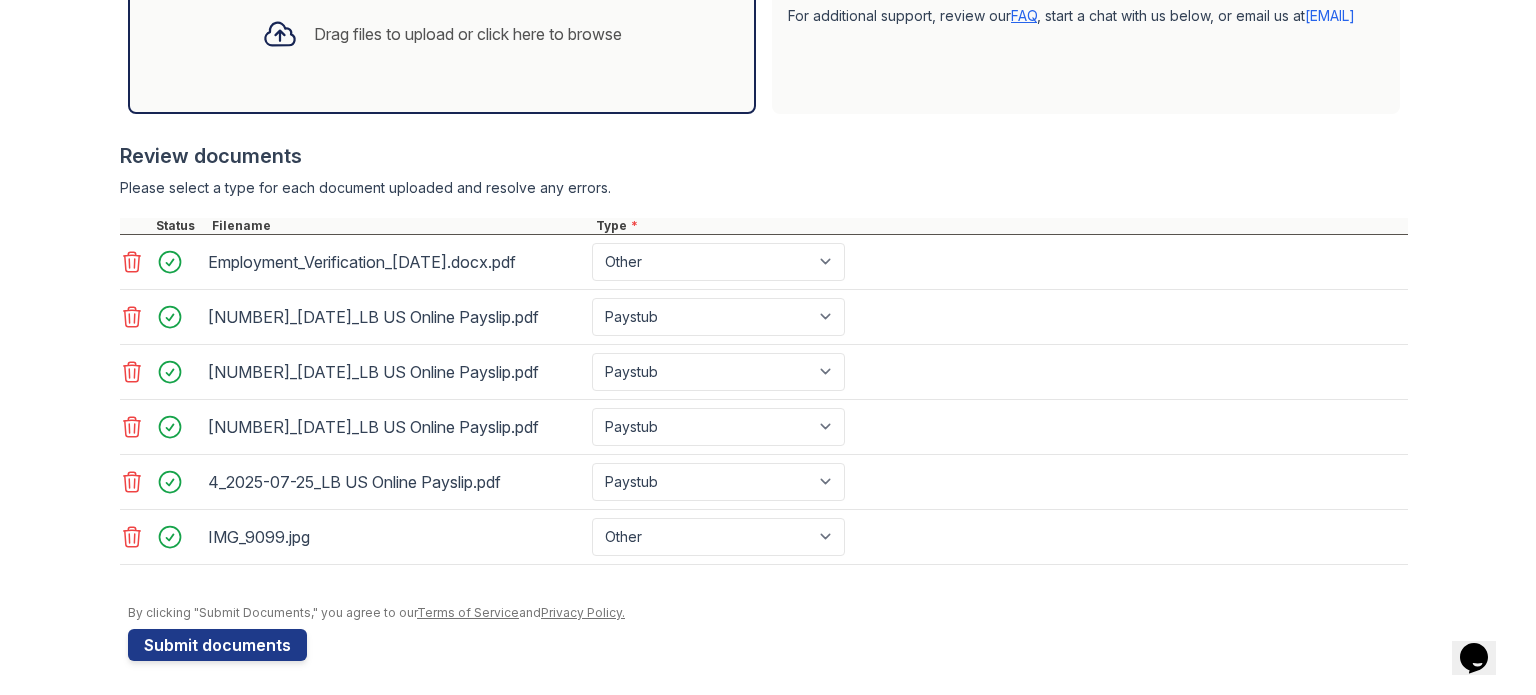 click on "Drag files to upload or click here to browse" at bounding box center [468, 34] 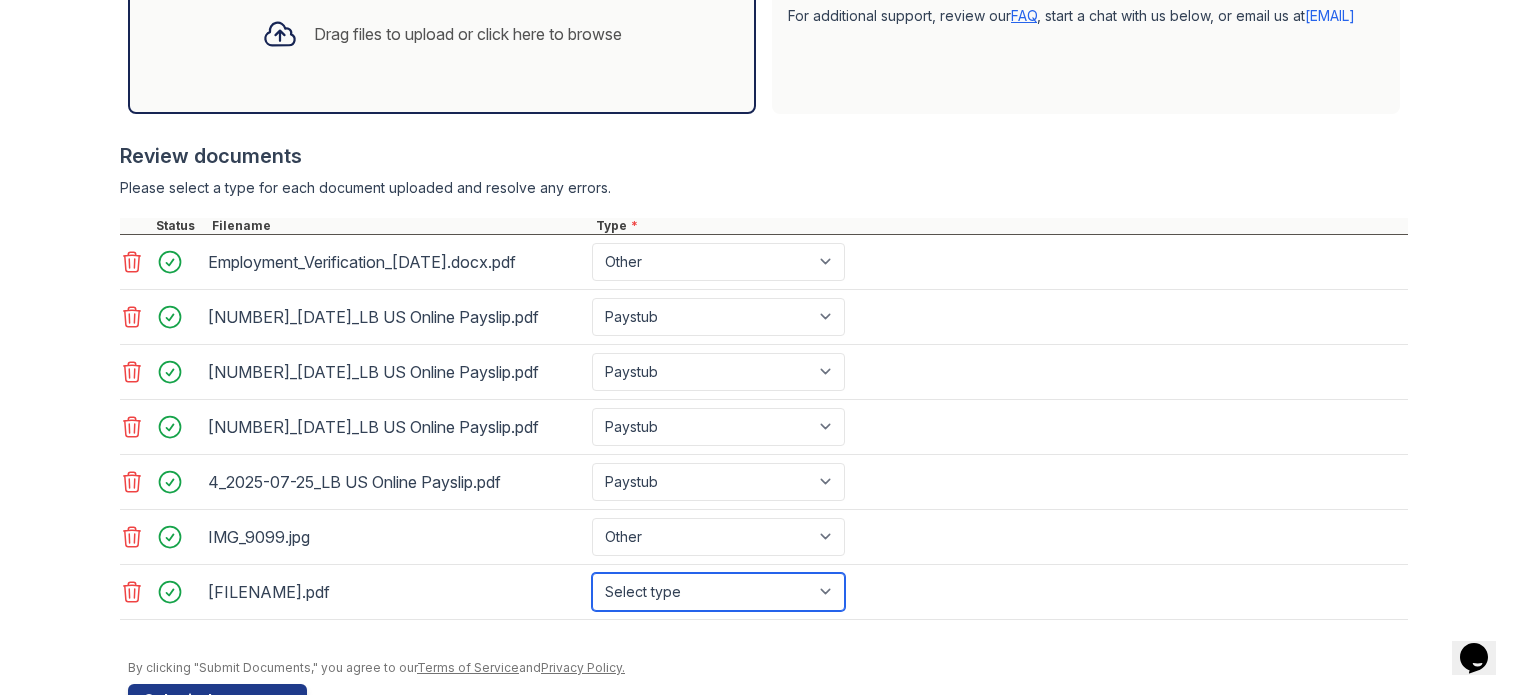 click on "Select type
Paystub
Bank Statement
Offer Letter
Tax Documents
Benefit Award Letter
Investment Account Statement
Other" at bounding box center [718, 592] 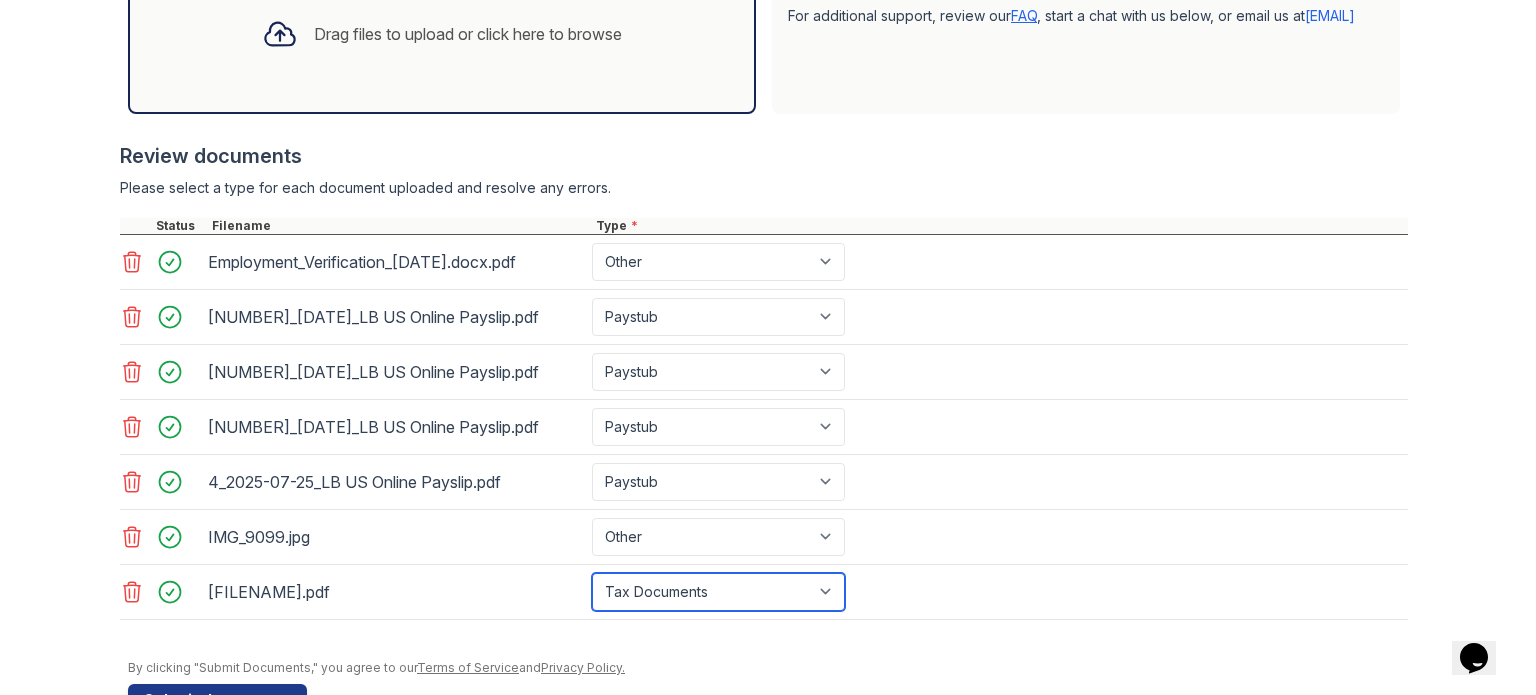 click on "Select type
Paystub
Bank Statement
Offer Letter
Tax Documents
Benefit Award Letter
Investment Account Statement
Other" at bounding box center (718, 592) 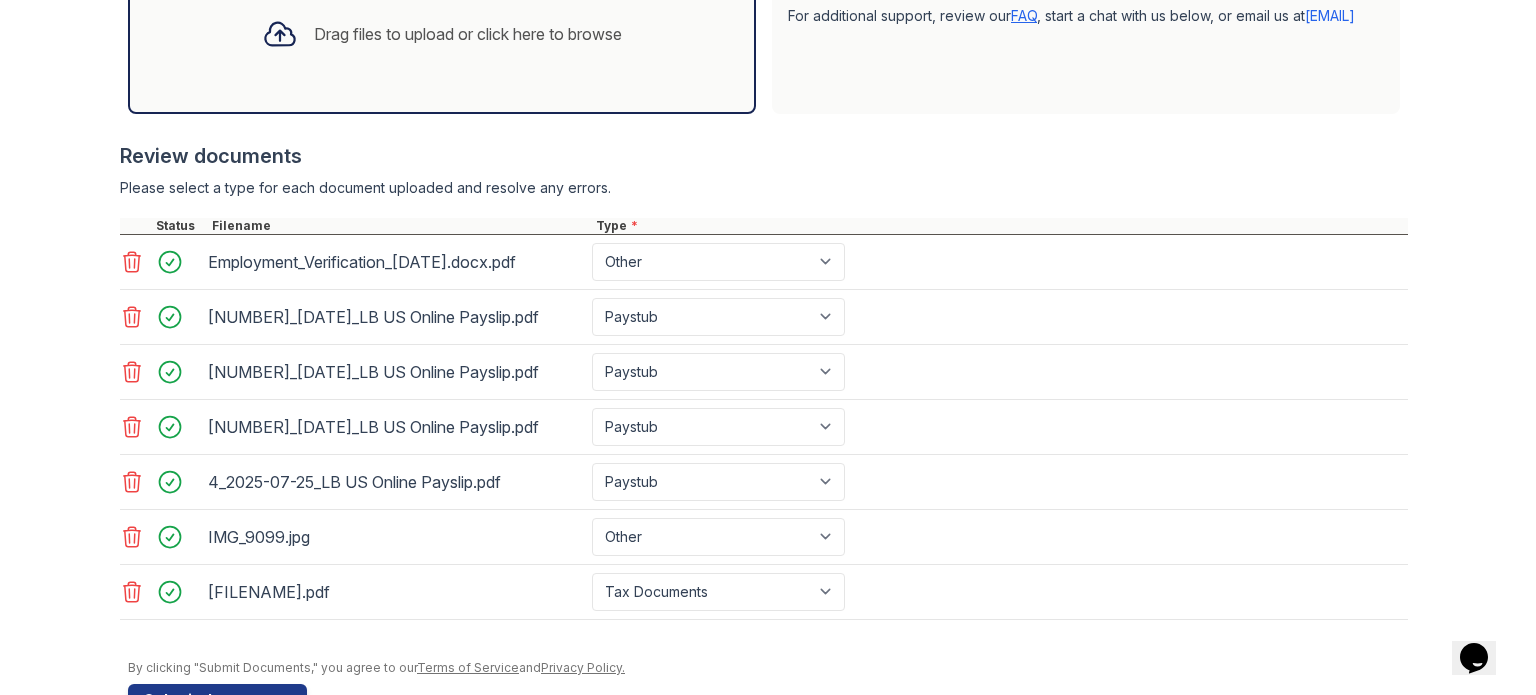 click at bounding box center (764, 630) 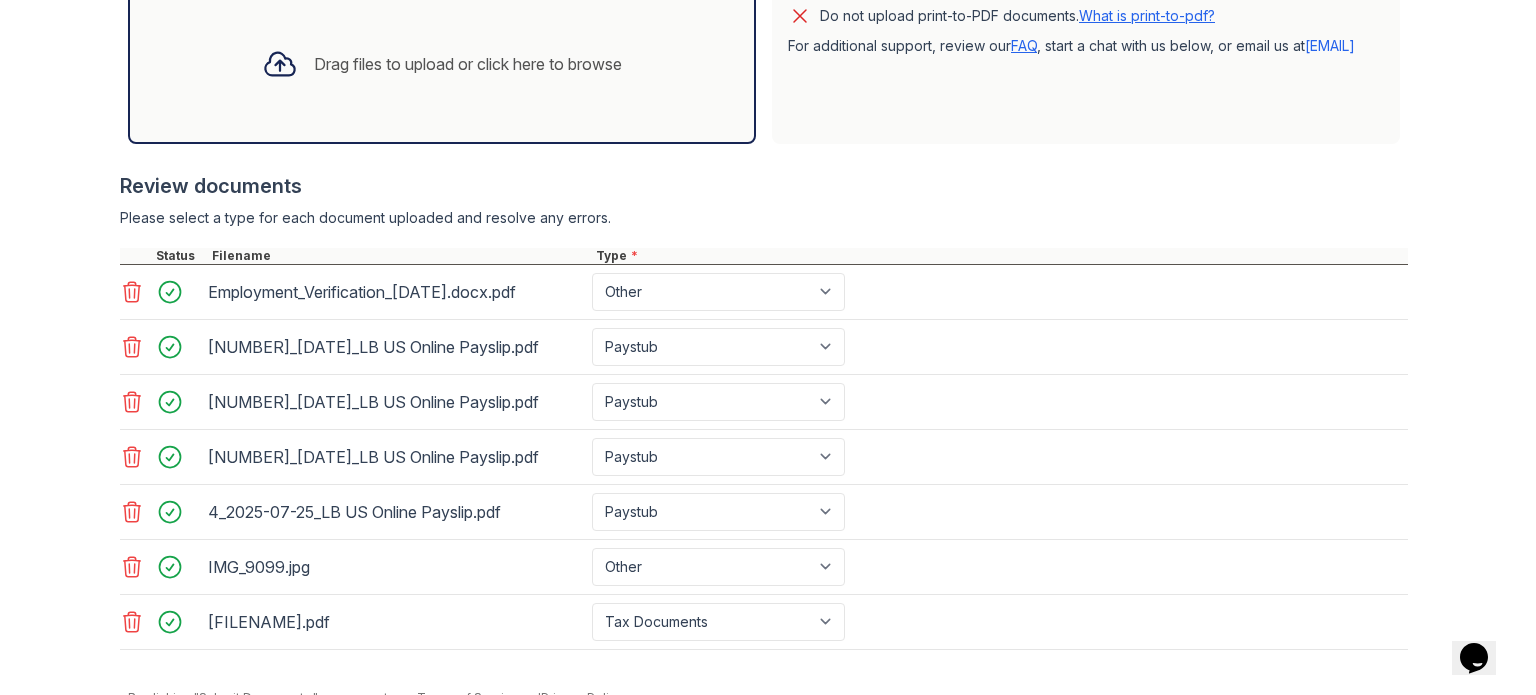 scroll, scrollTop: 540, scrollLeft: 0, axis: vertical 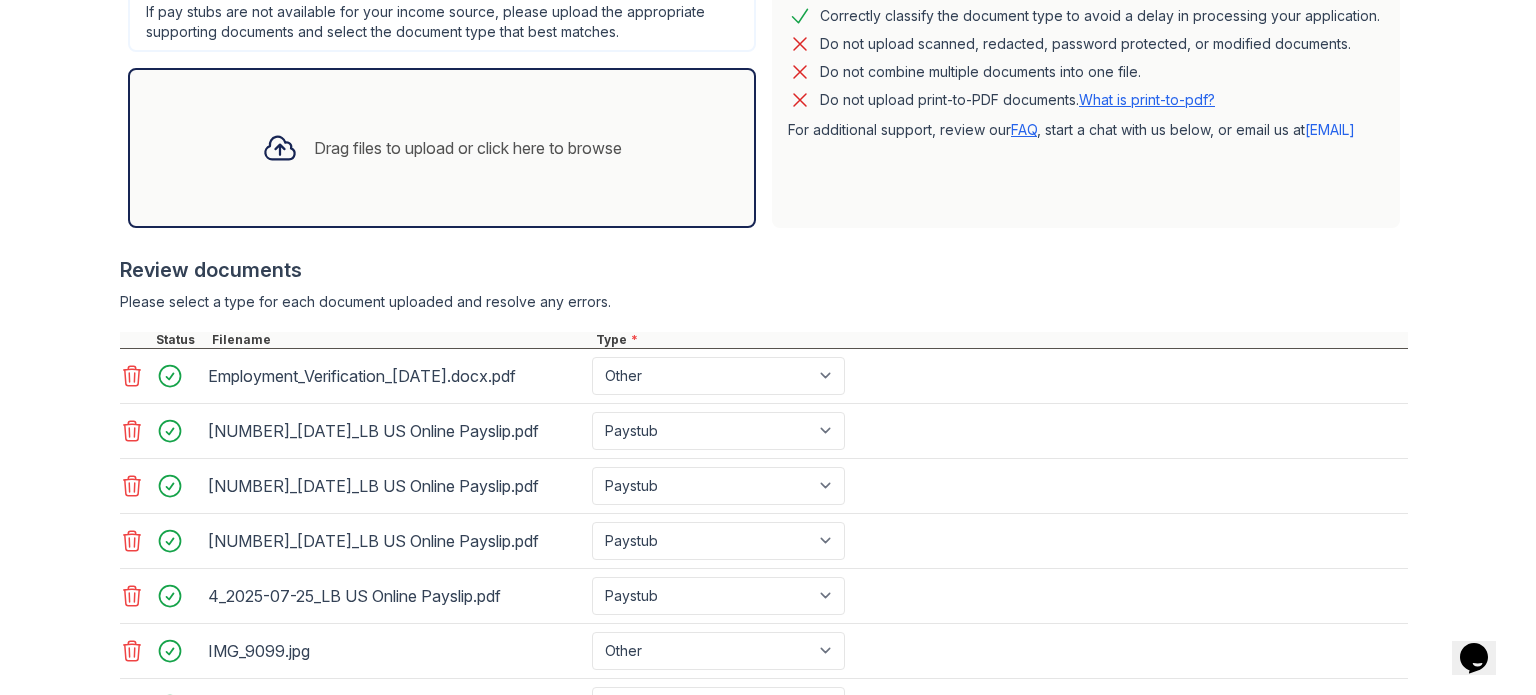 click on "Please upload the at least following documents:
• 4 weeks of most recent paystubs
• 2 month of most recent bank statements
If pay stubs are not available for your income source, please upload the appropriate supporting documents and select the document type that best matches." at bounding box center [442, -18] 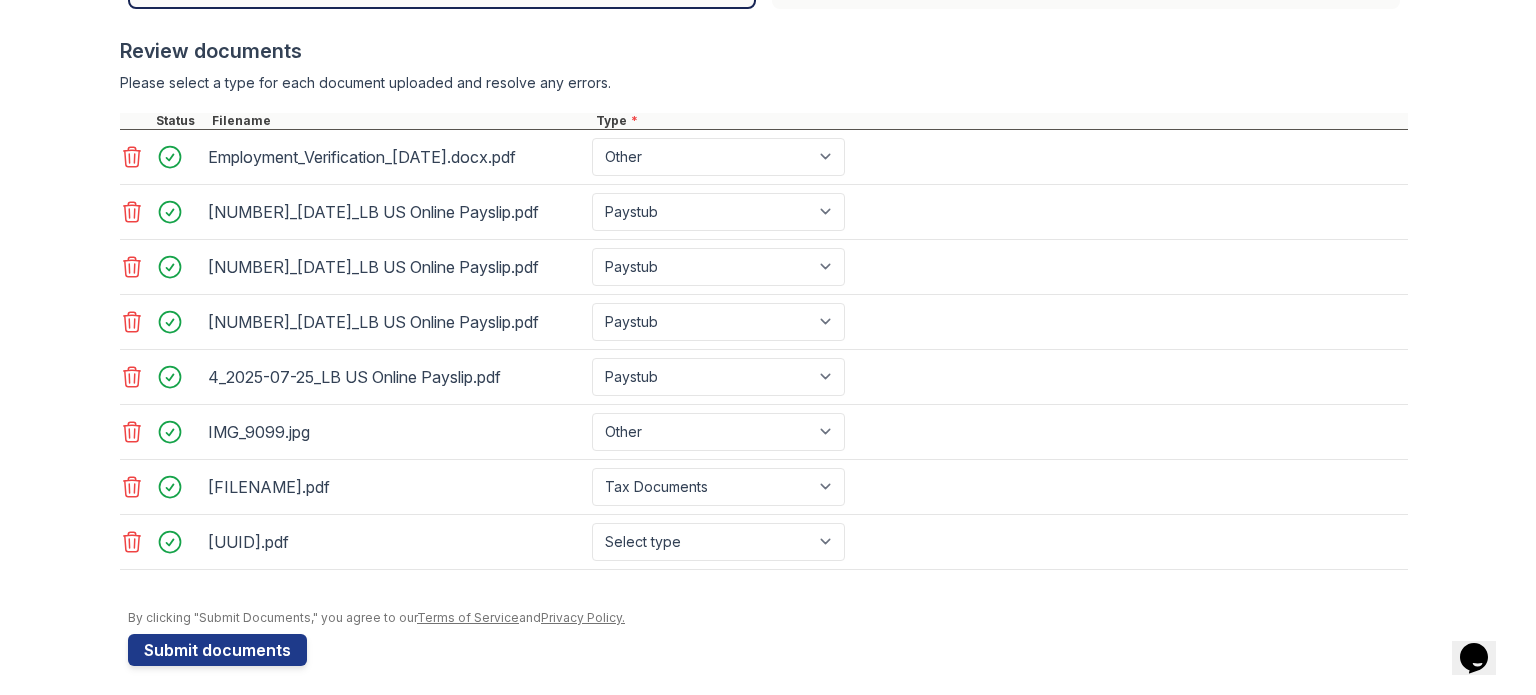 scroll, scrollTop: 763, scrollLeft: 0, axis: vertical 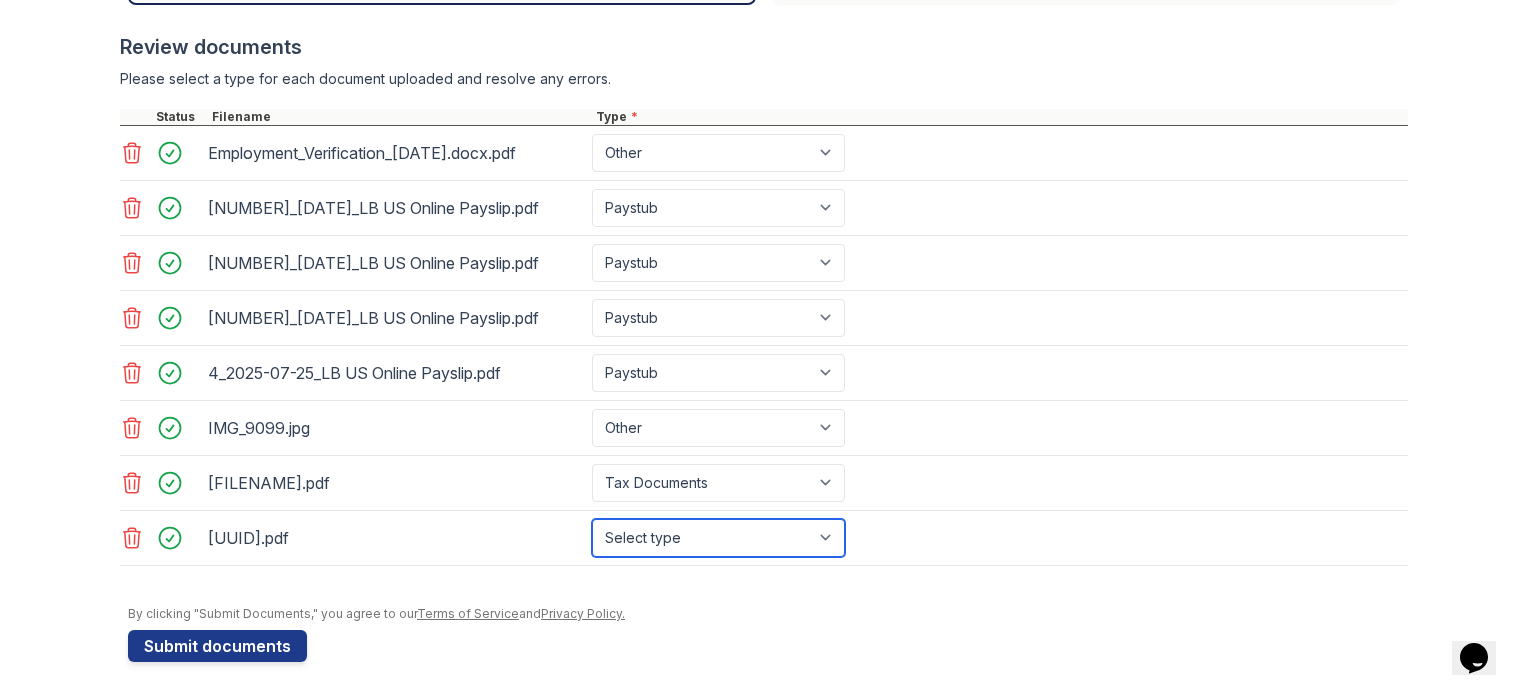 click on "Select type
Paystub
Bank Statement
Offer Letter
Tax Documents
Benefit Award Letter
Investment Account Statement
Other" at bounding box center (718, 538) 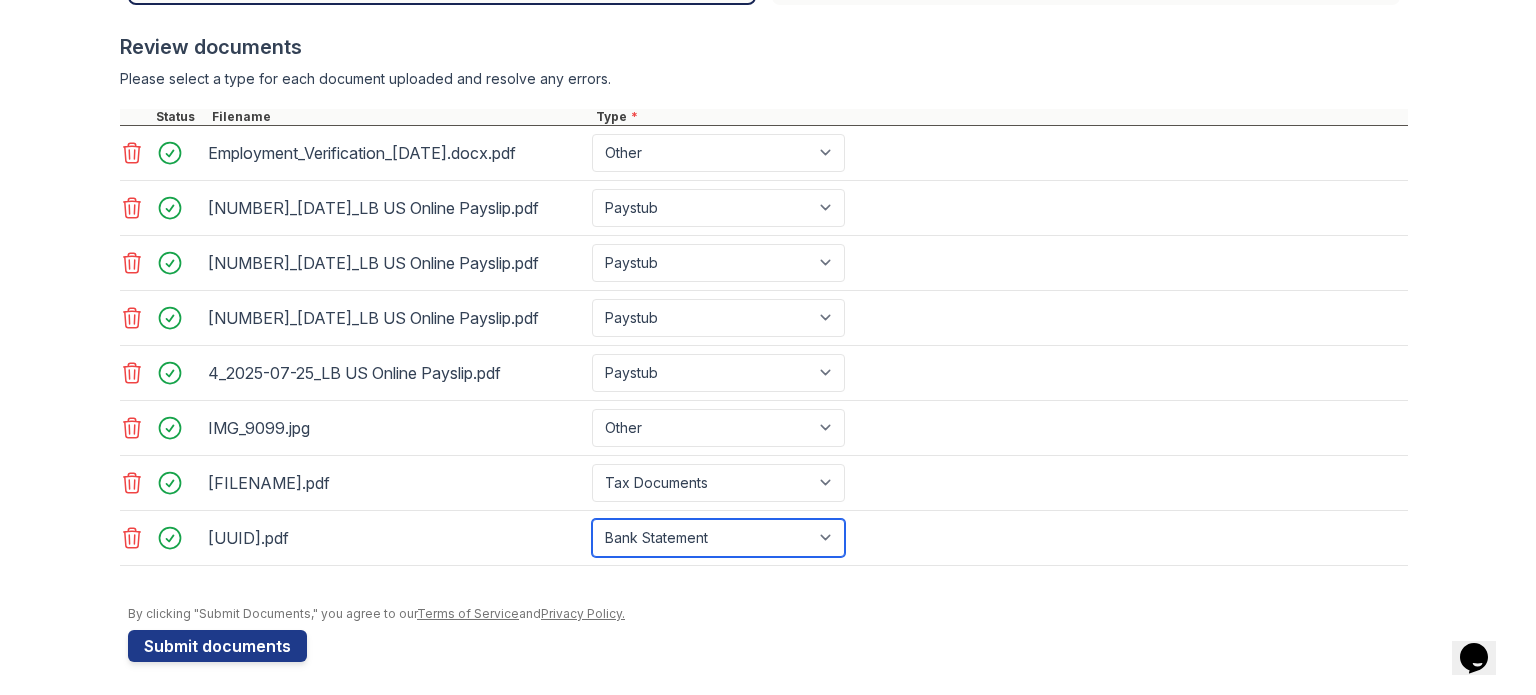 click on "Select type
Paystub
Bank Statement
Offer Letter
Tax Documents
Benefit Award Letter
Investment Account Statement
Other" at bounding box center [718, 538] 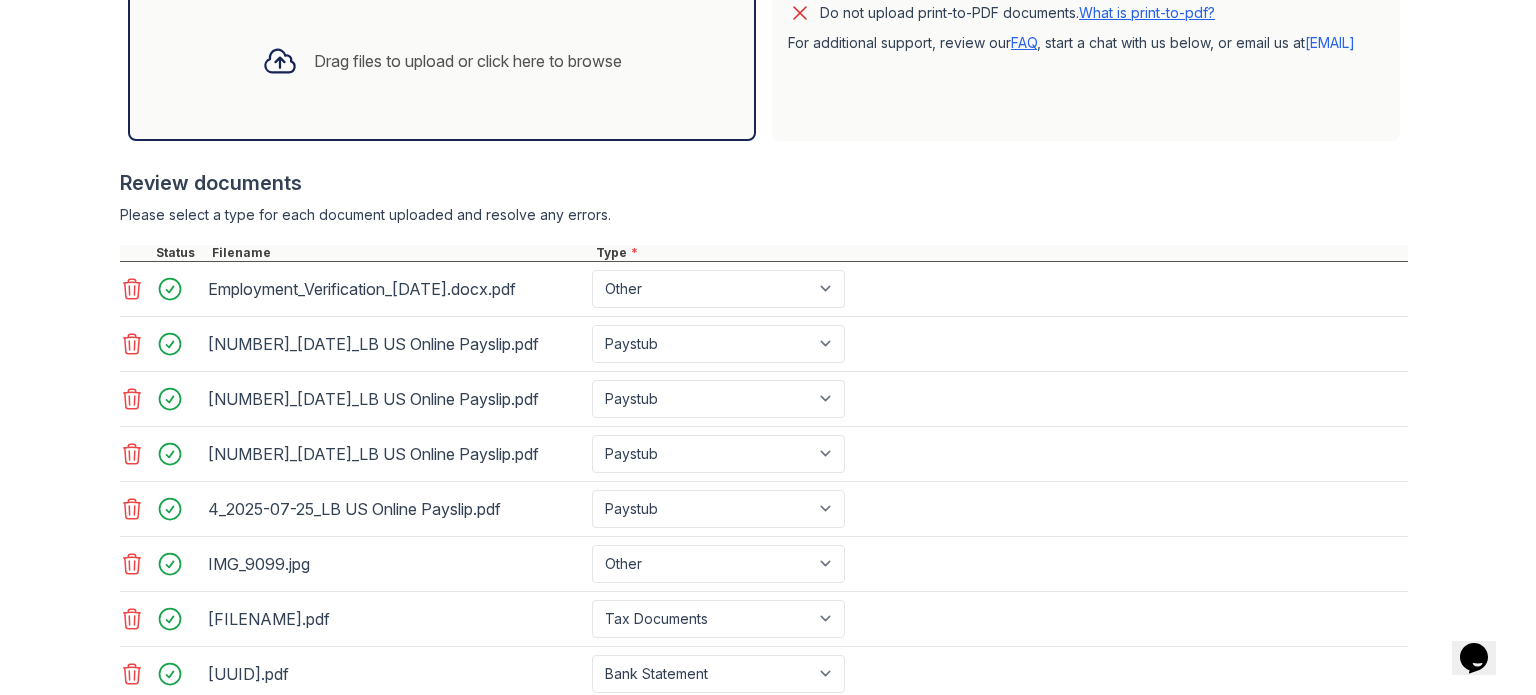 scroll, scrollTop: 463, scrollLeft: 0, axis: vertical 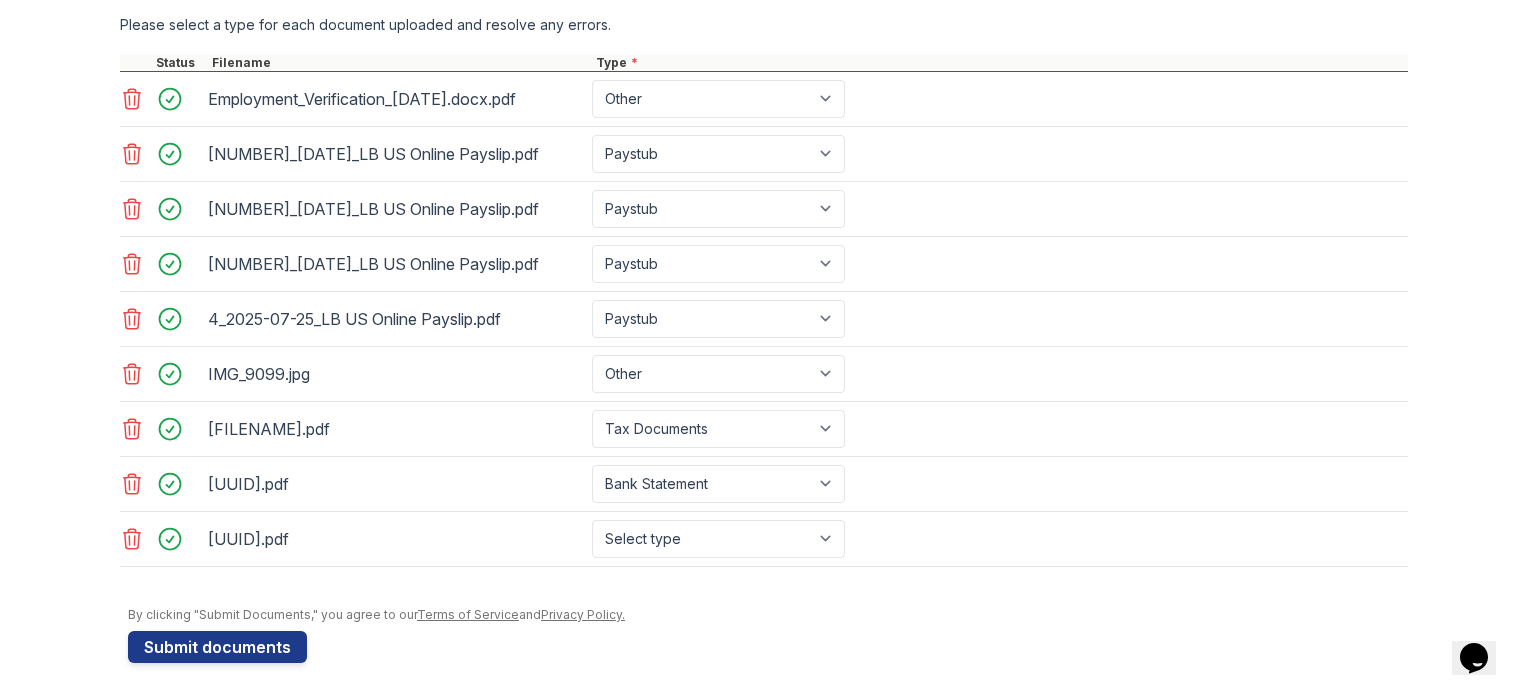 click on ".pdf
Select type
Paystub
Bank Statement
Offer Letter
Tax Documents
Benefit Award Letter
Investment Account Statement
Other" at bounding box center (764, 539) 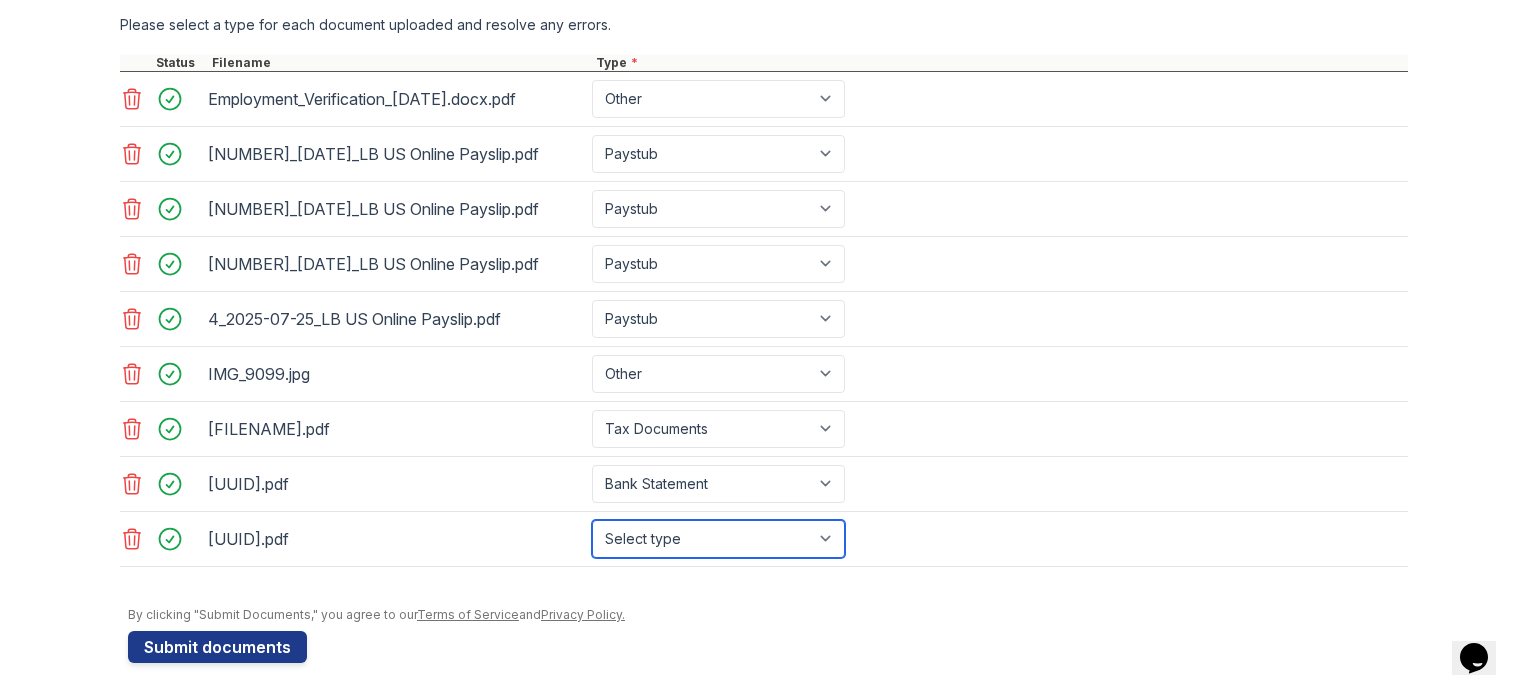 click on "Select type
Paystub
Bank Statement
Offer Letter
Tax Documents
Benefit Award Letter
Investment Account Statement
Other" at bounding box center [718, 539] 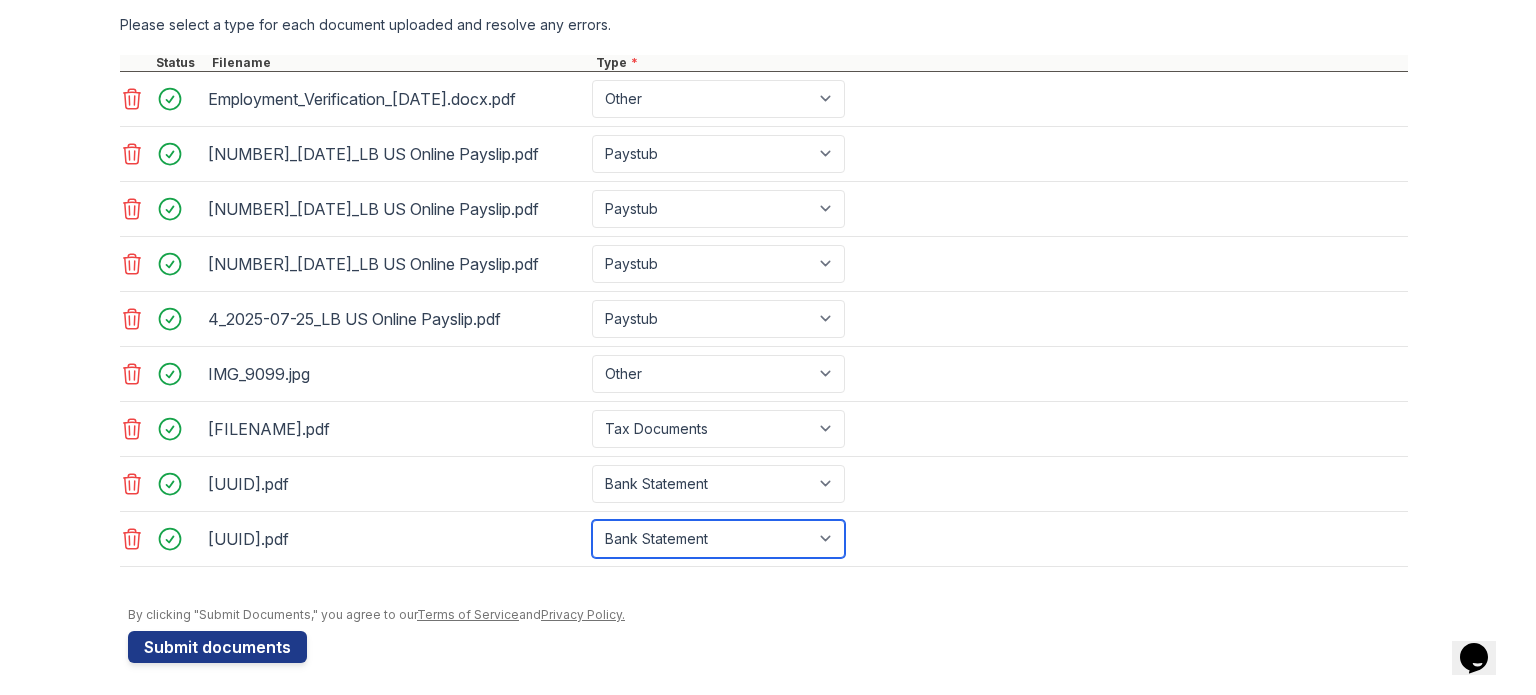 click on "Select type
Paystub
Bank Statement
Offer Letter
Tax Documents
Benefit Award Letter
Investment Account Statement
Other" at bounding box center (718, 539) 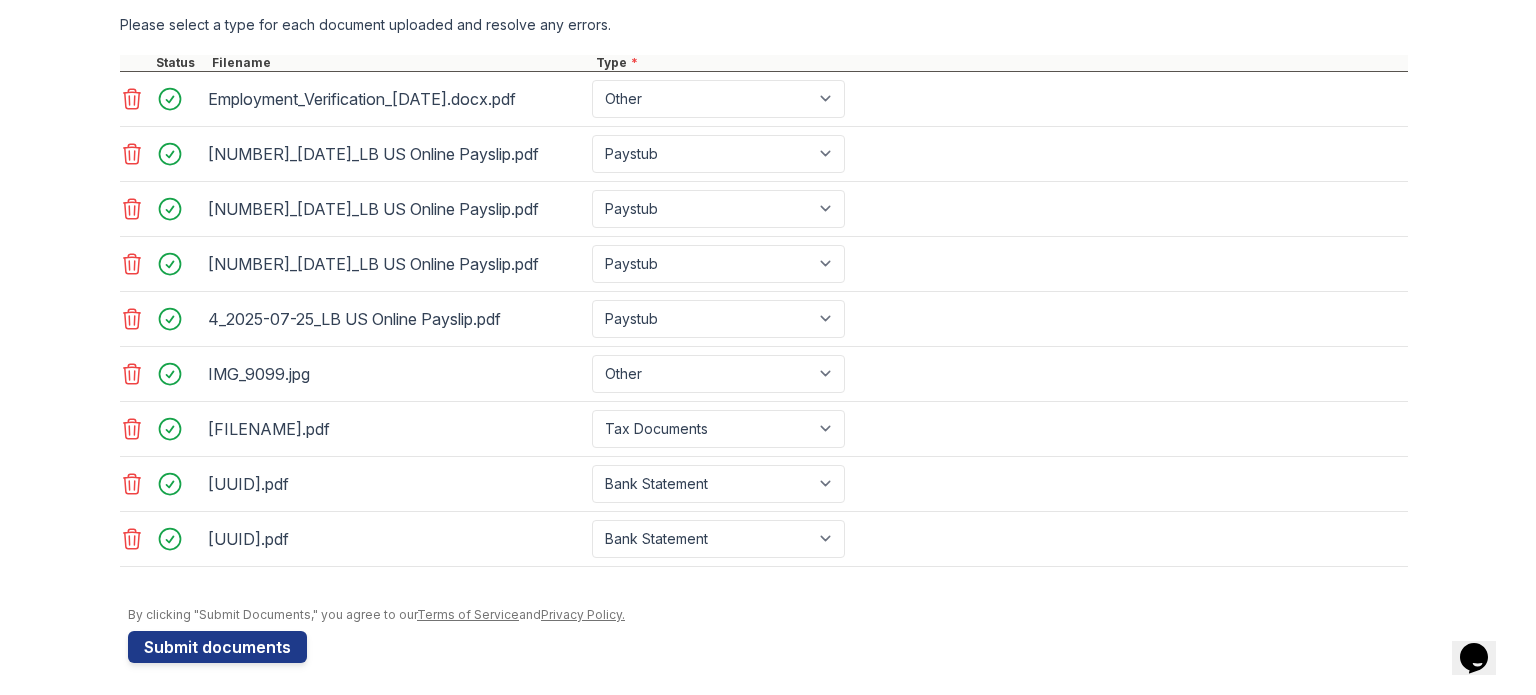 click on ".pdf
Select type
Paystub
Bank Statement
Offer Letter
Tax Documents
Benefit Award Letter
Investment Account Statement
Other" at bounding box center (764, 484) 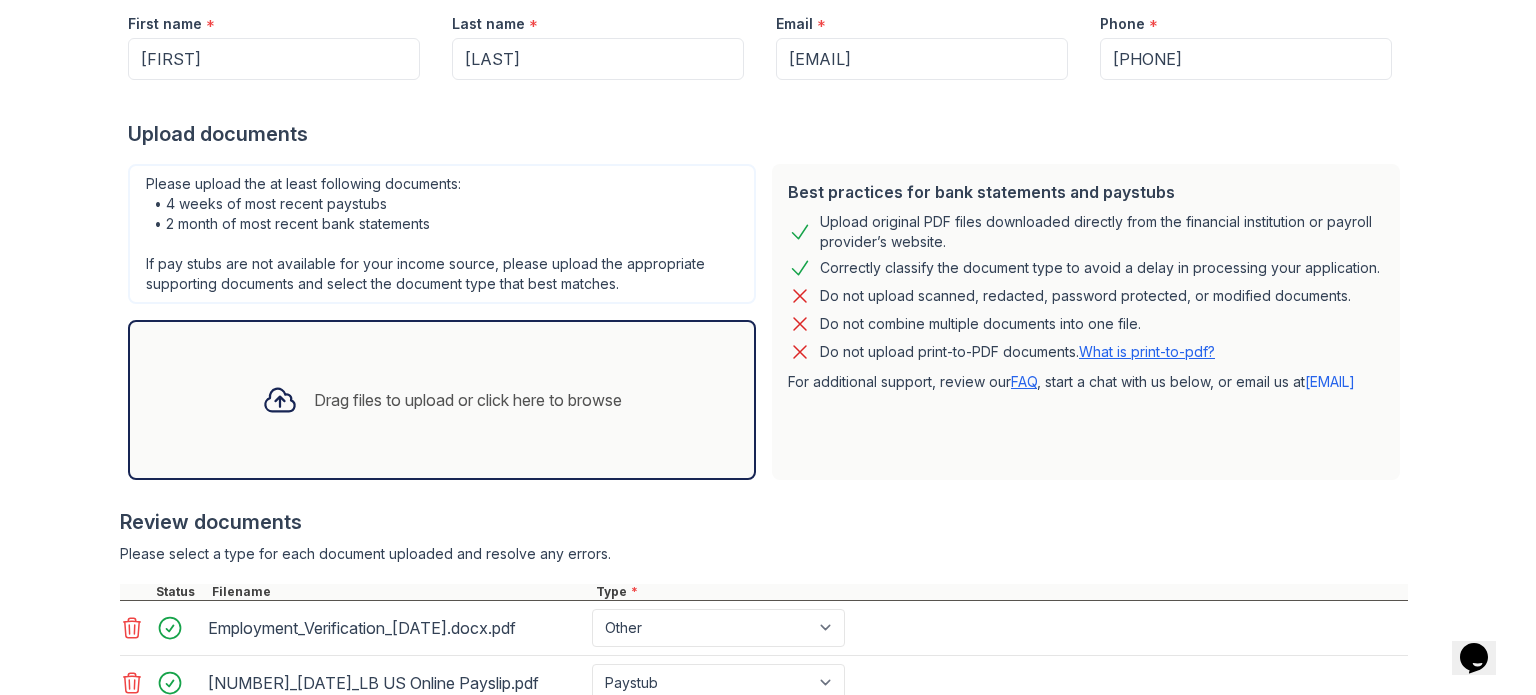 scroll, scrollTop: 817, scrollLeft: 0, axis: vertical 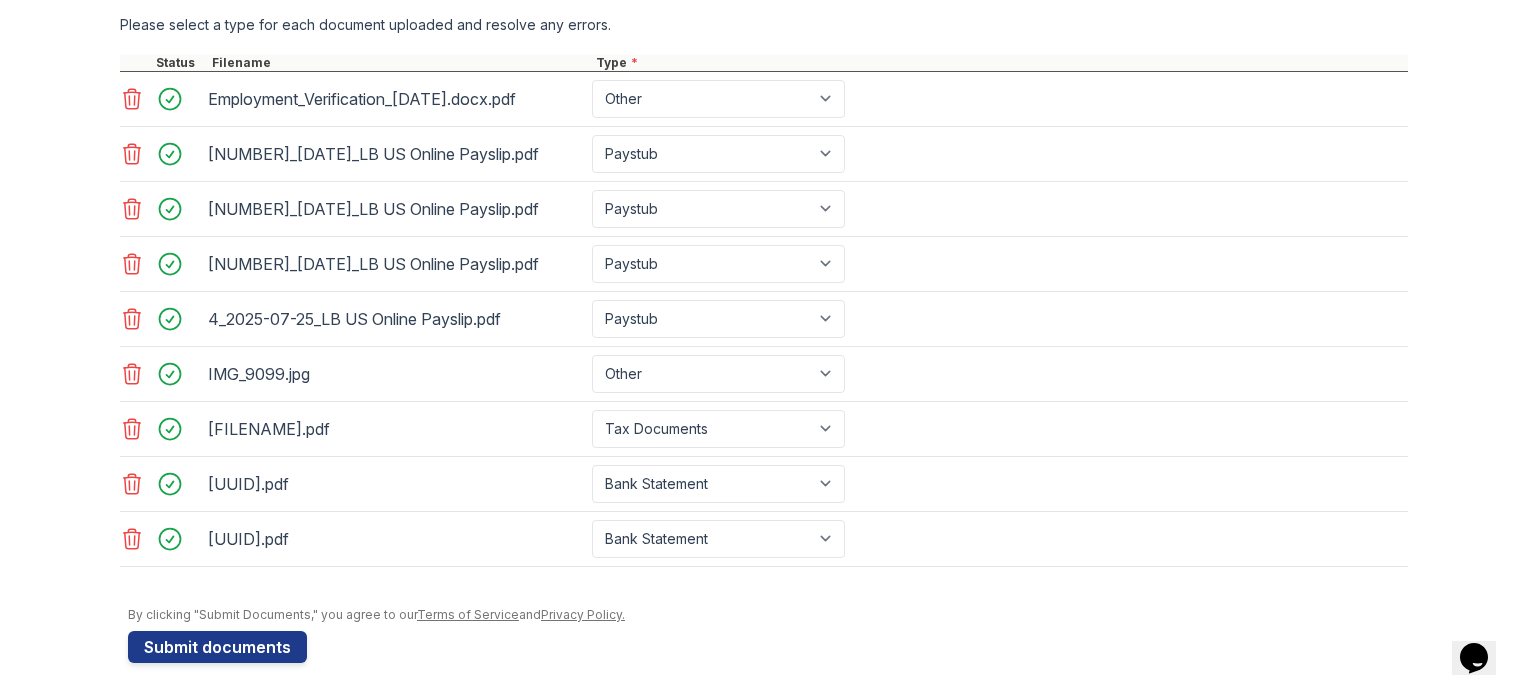 click on "Application information
Property
*
Sky
Unit number
*
PH2C
Target move in date
[DATE]
First name
*
[FIRST]
Last name
*
[LAST]
Email
*
[EMAIL]
Phone
*
[PHONE]
Upload documents
Best practices for bank statements and paystubs
Upload original PDF files downloaded directly from the financial institution or payroll provider’s website.
Correctly classify the document type to avoid a delay in processing your application.
Do not upload scanned, redacted, password protected, or modified documents.
Do not combine multiple documents into one file.
Do not upload print-to-PDF documents.
What is print-to-pdf?
For additional support, review our
FAQ ,
start a chat with us below, or email us at
[EMAIL]" at bounding box center (768, 7) 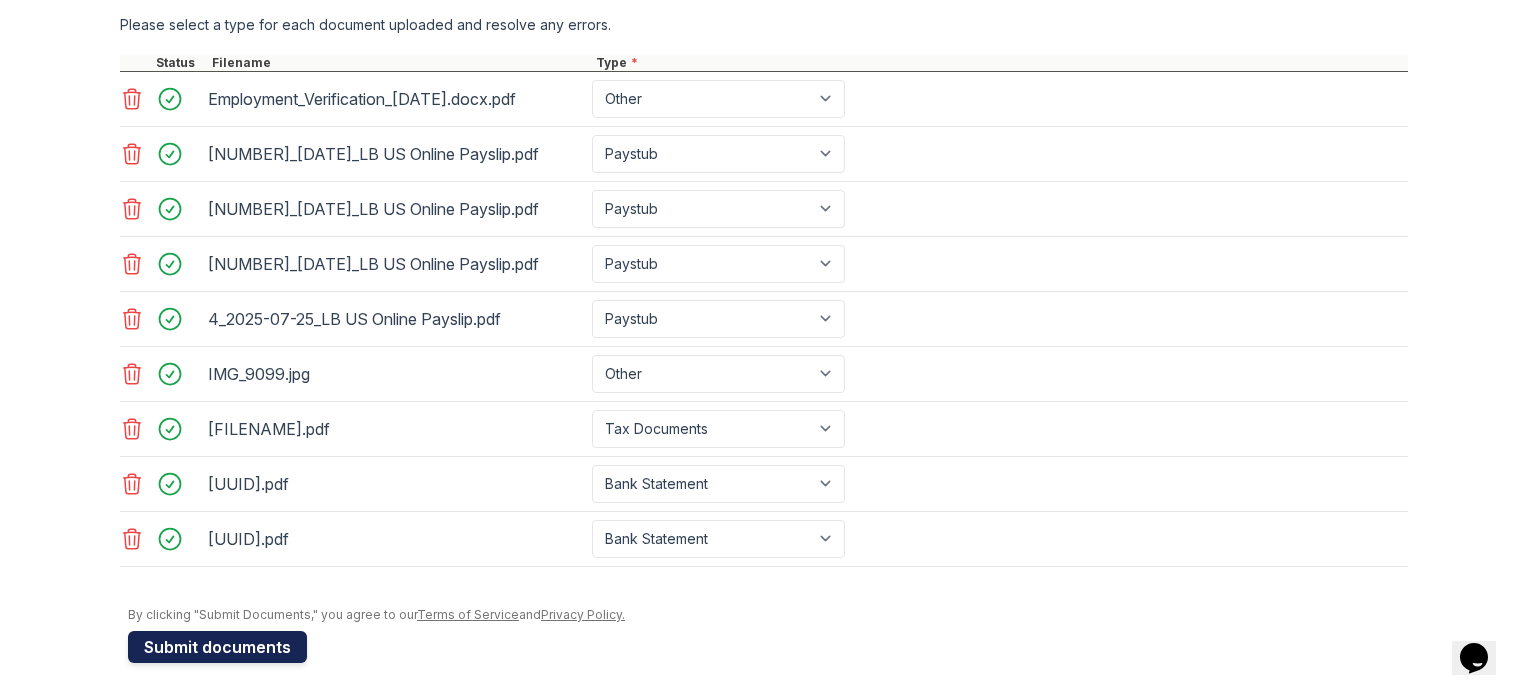 click on "Submit documents" at bounding box center (217, 647) 